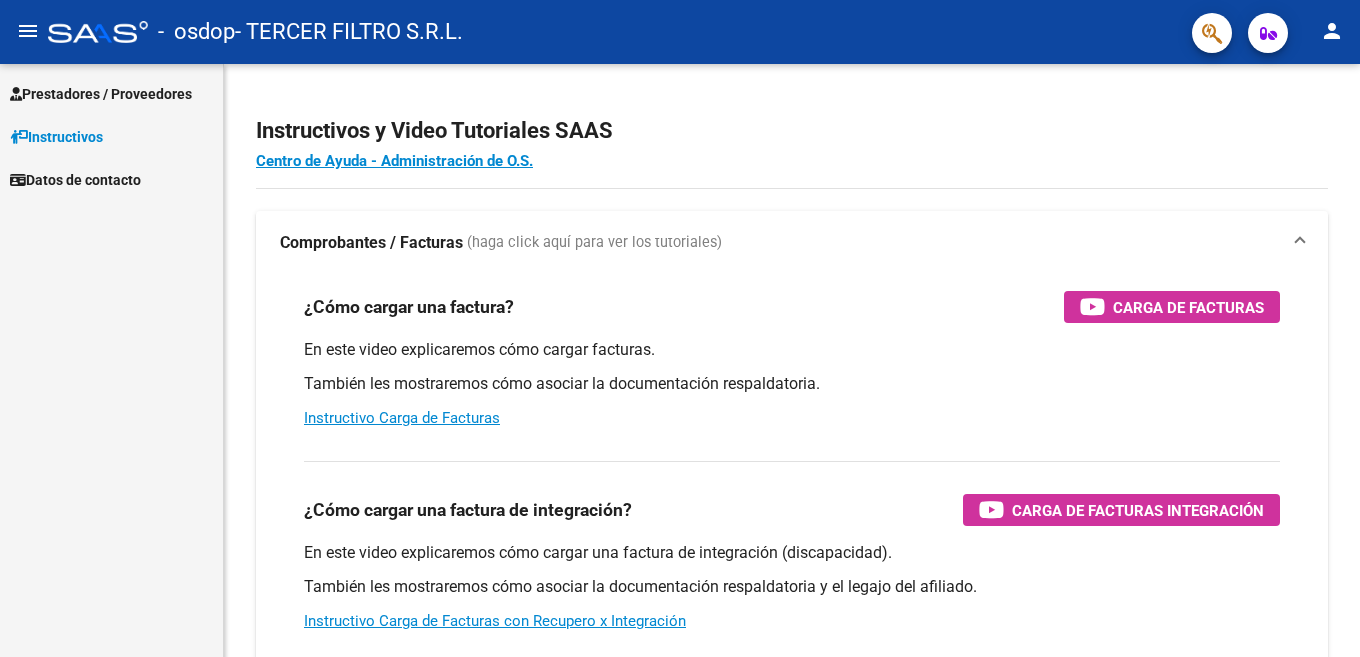 scroll, scrollTop: 0, scrollLeft: 0, axis: both 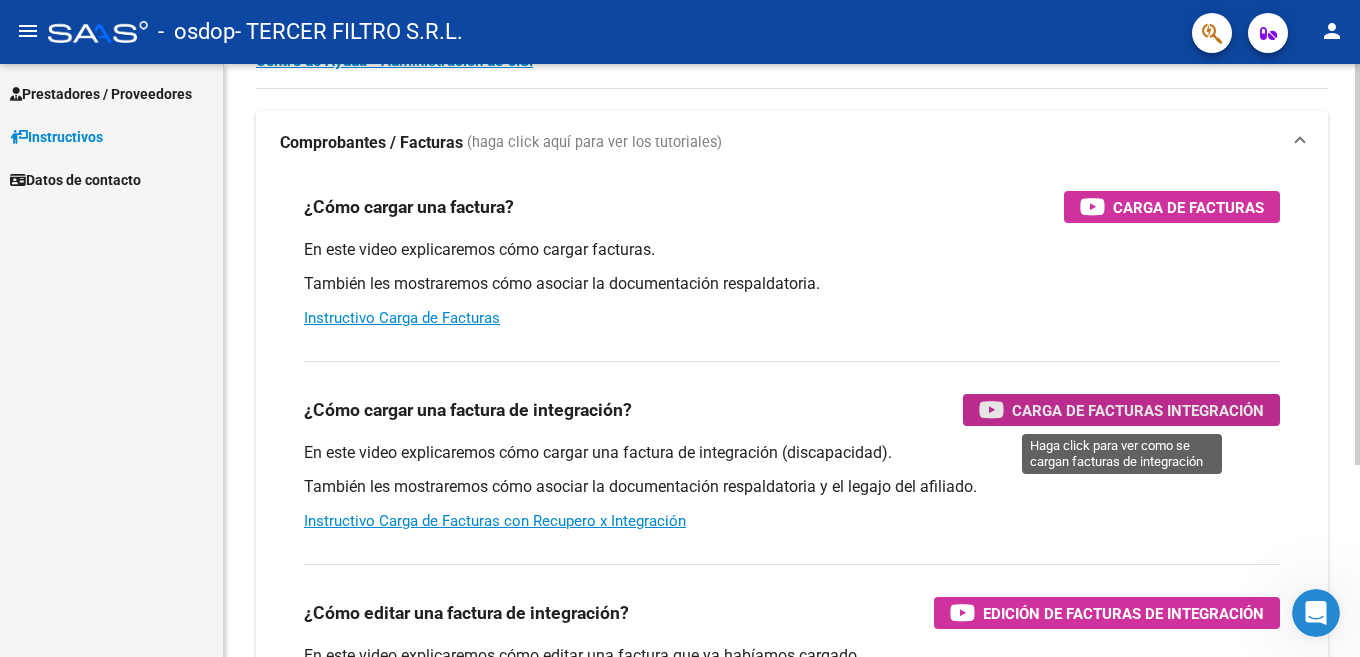 click on "Carga de Facturas Integración" at bounding box center [1138, 410] 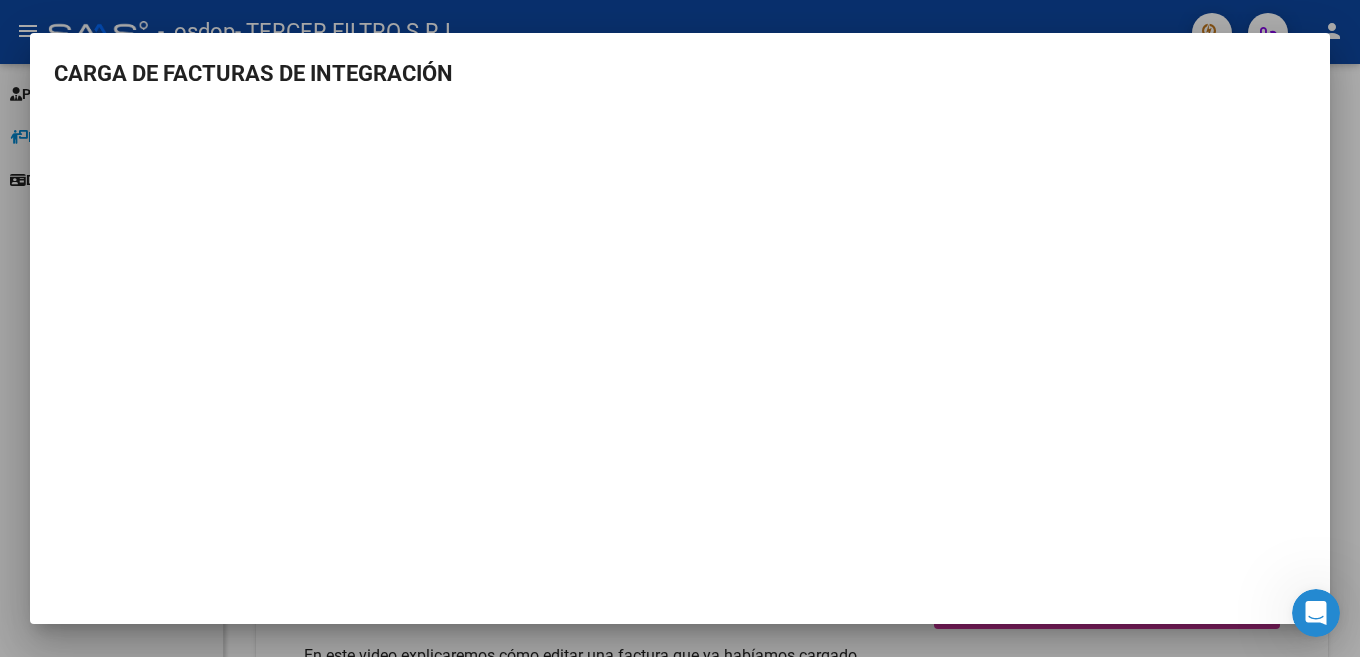 click at bounding box center [680, 328] 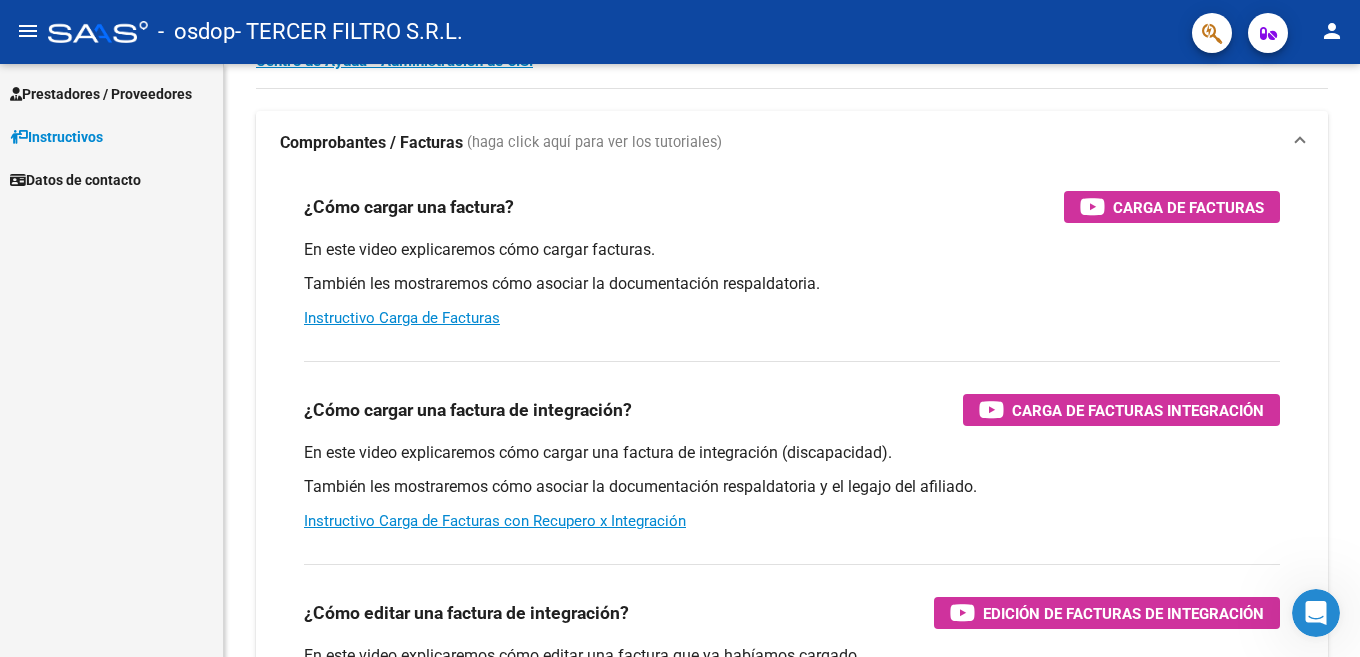 click on "Prestadores / Proveedores" at bounding box center (101, 94) 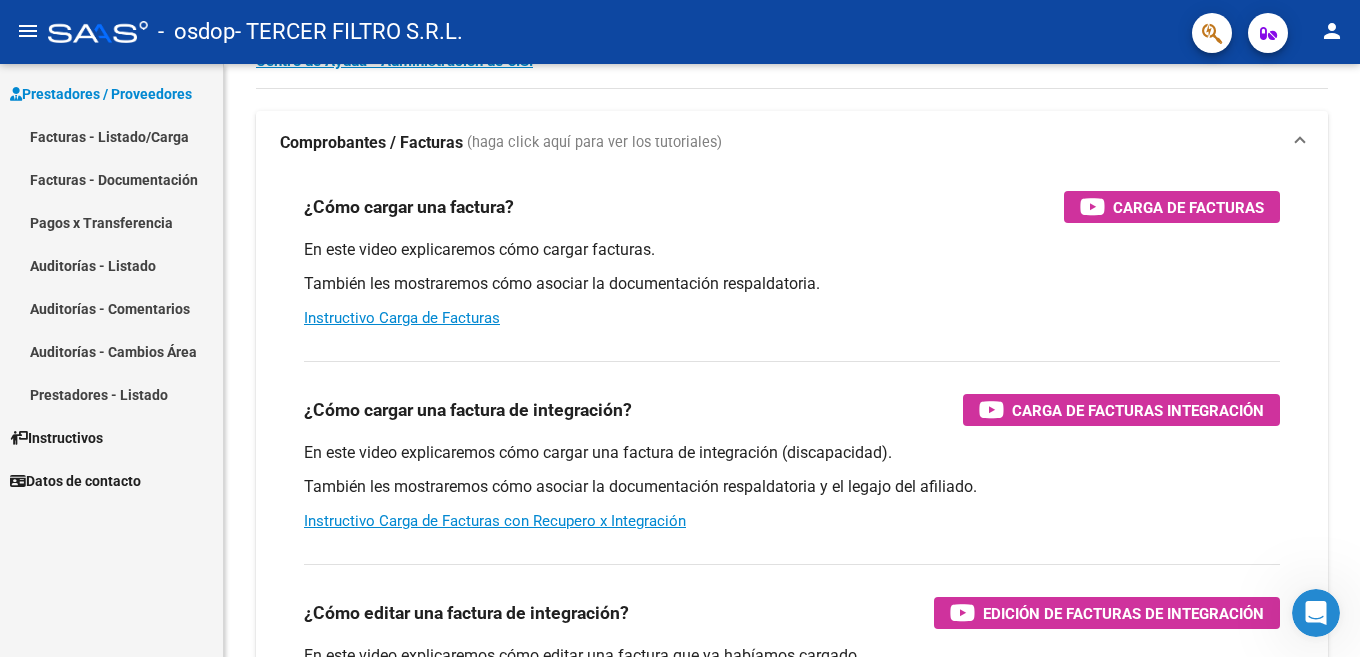 click on "Facturas - Listado/Carga" at bounding box center [111, 136] 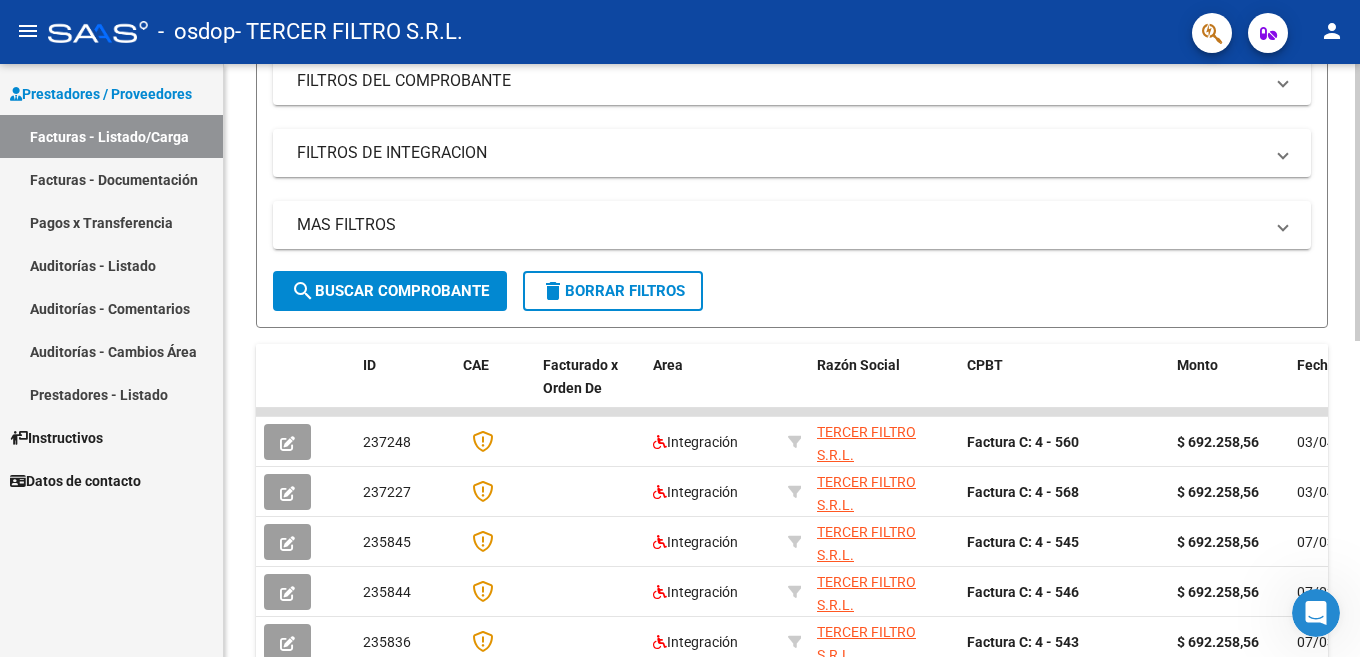 scroll, scrollTop: 300, scrollLeft: 0, axis: vertical 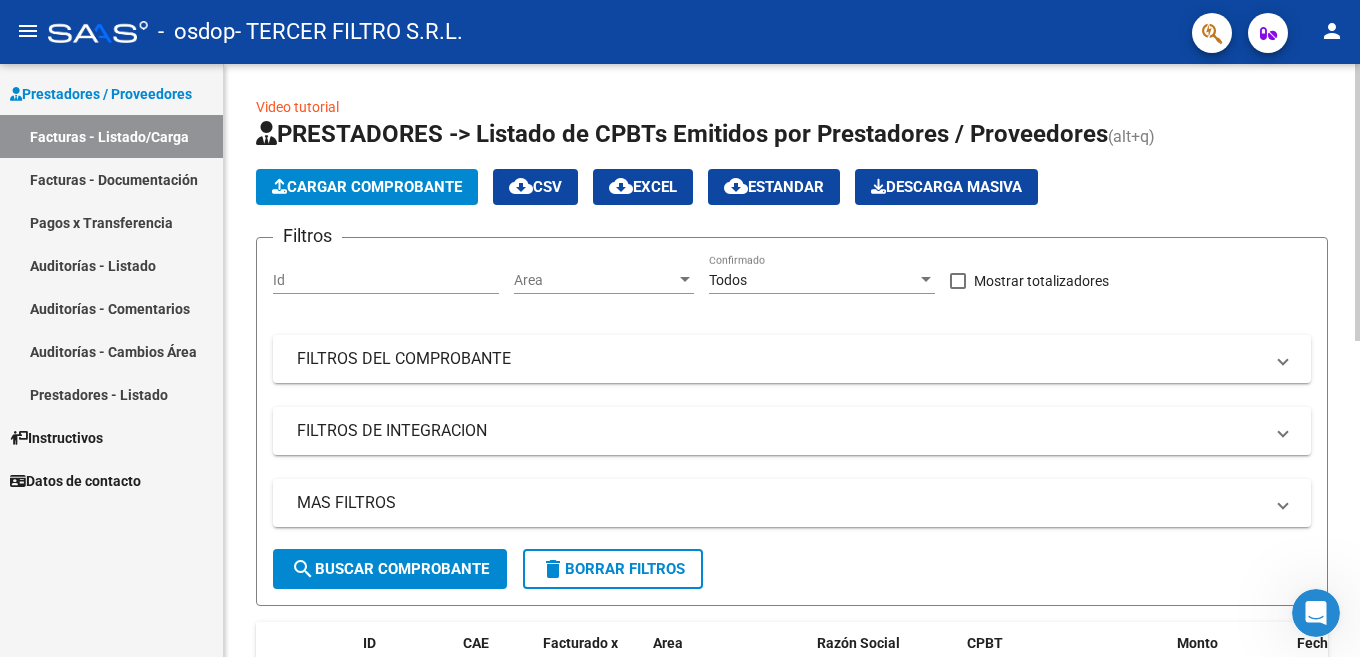 click on "Cargar Comprobante" 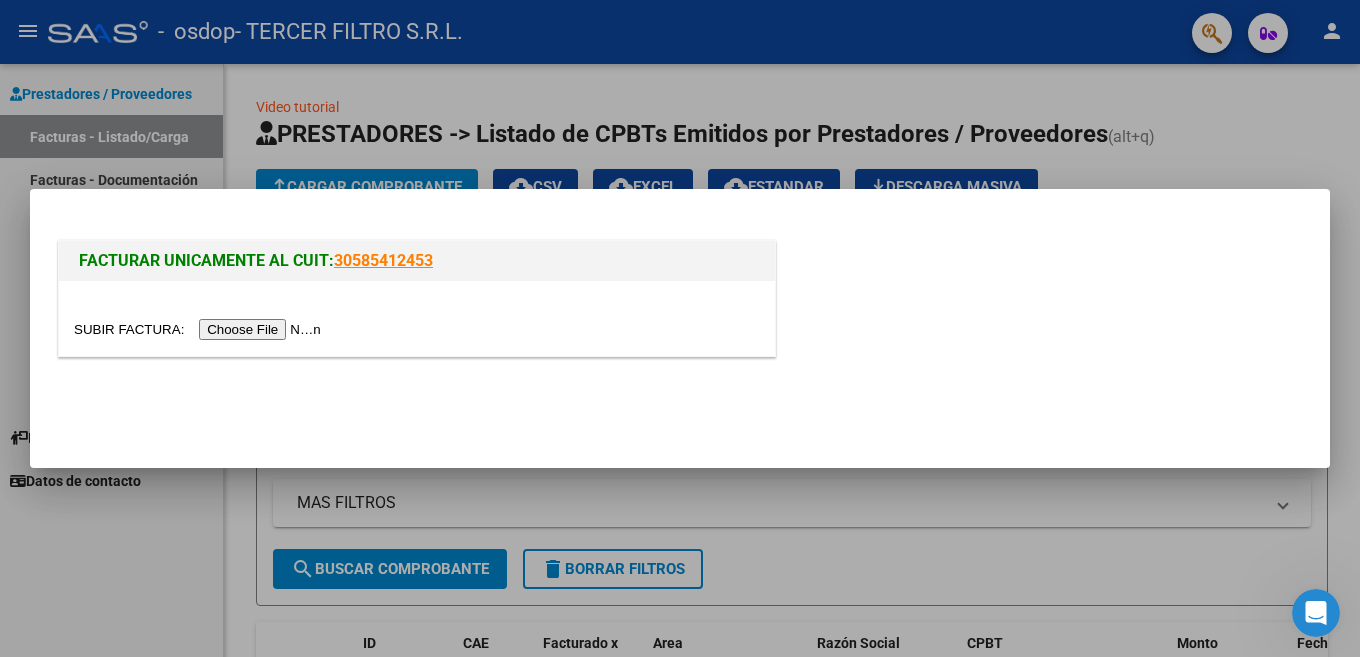 click at bounding box center [200, 329] 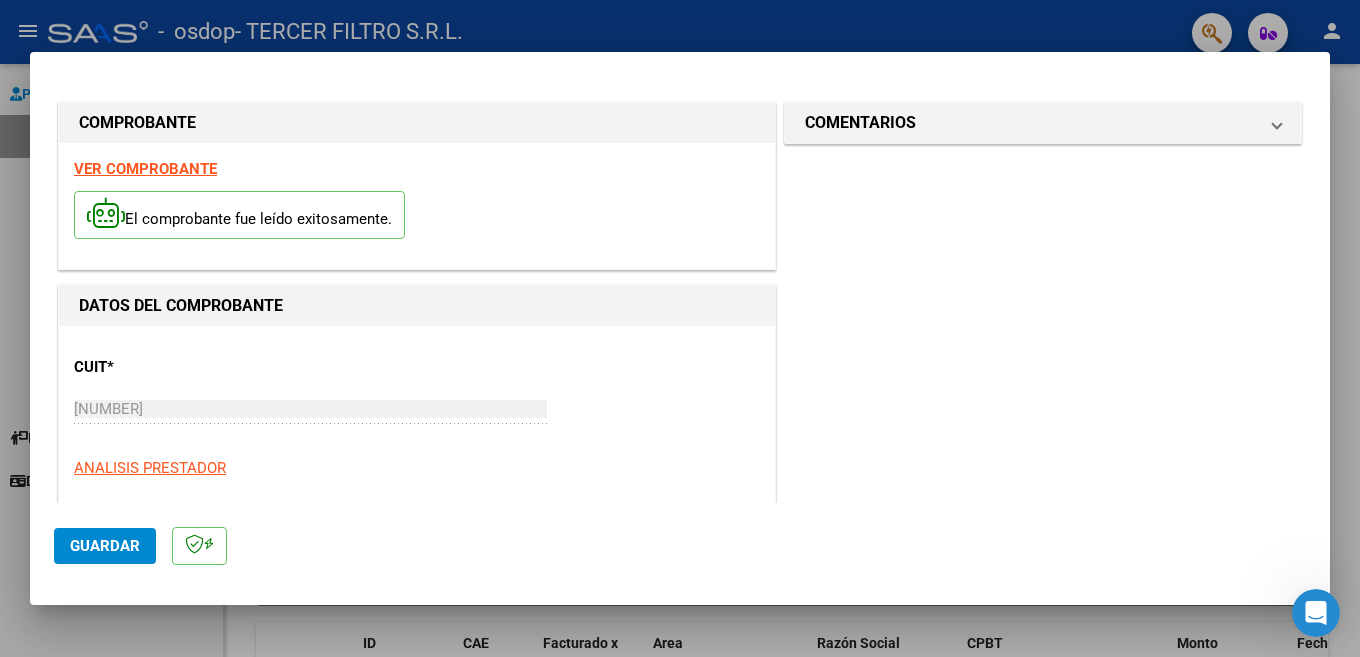 click on "Guardar" 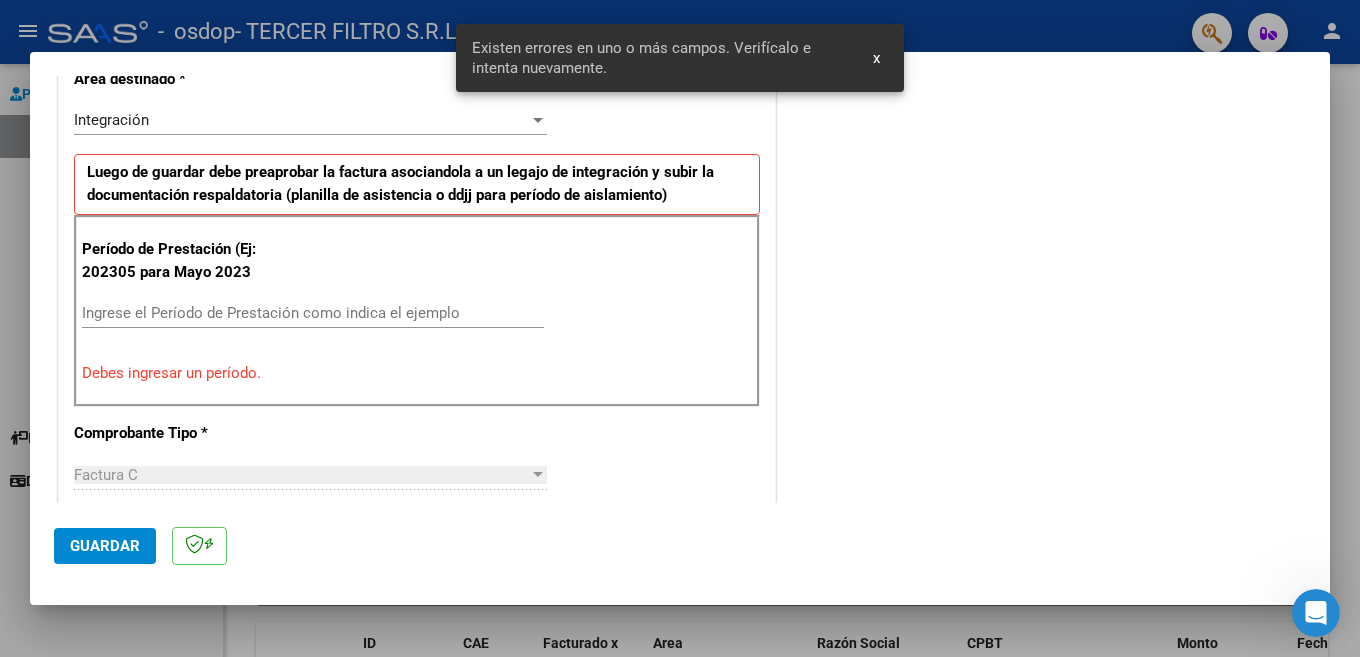 scroll, scrollTop: 445, scrollLeft: 0, axis: vertical 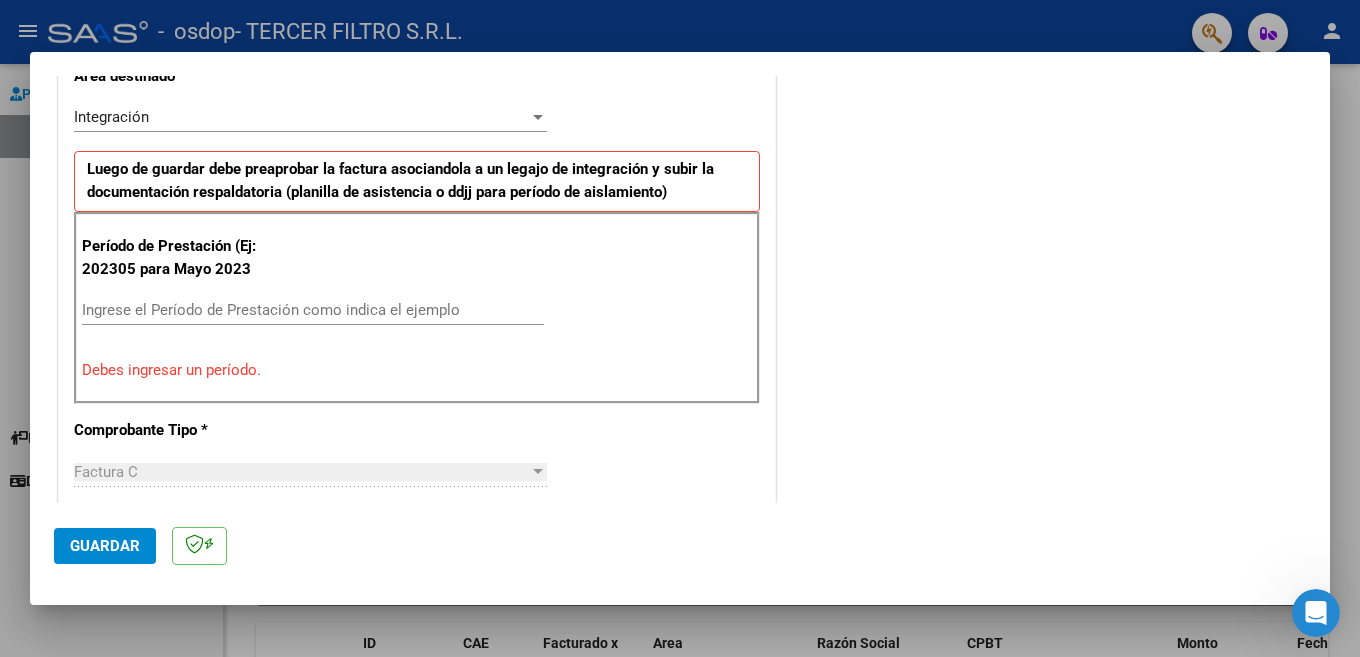click on "Ingrese el Período de Prestación como indica el ejemplo" at bounding box center [313, 310] 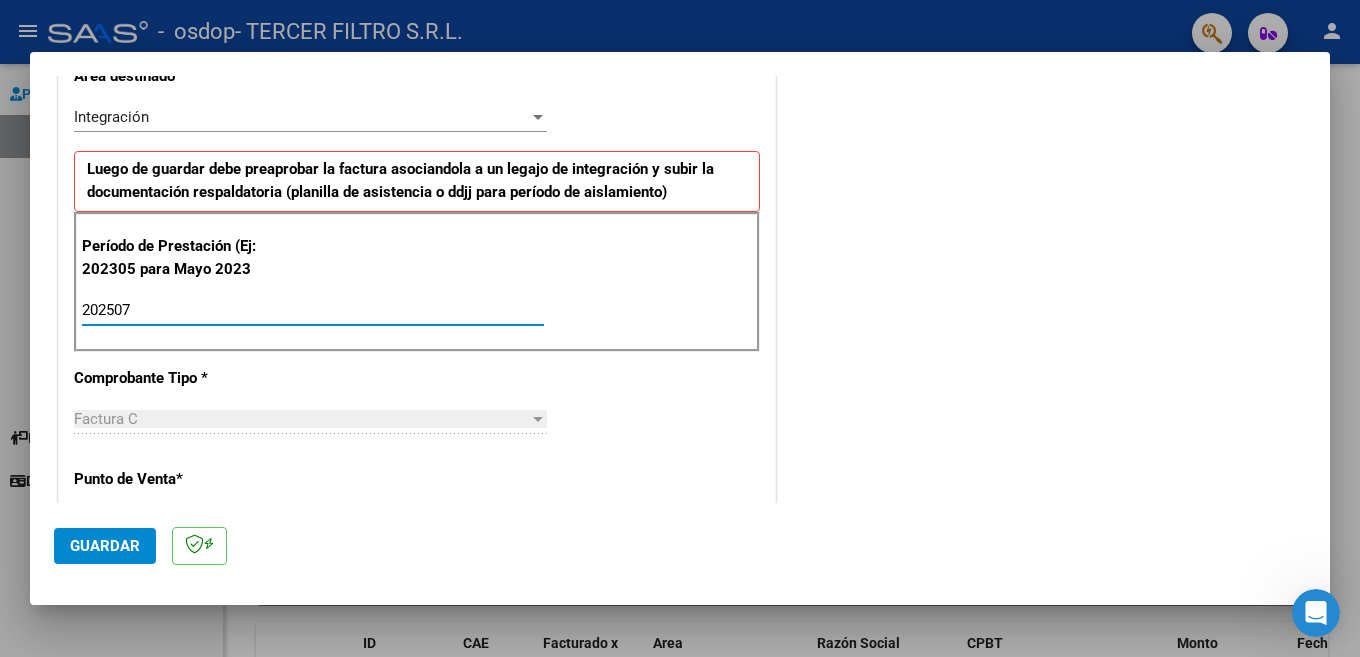 type on "202507" 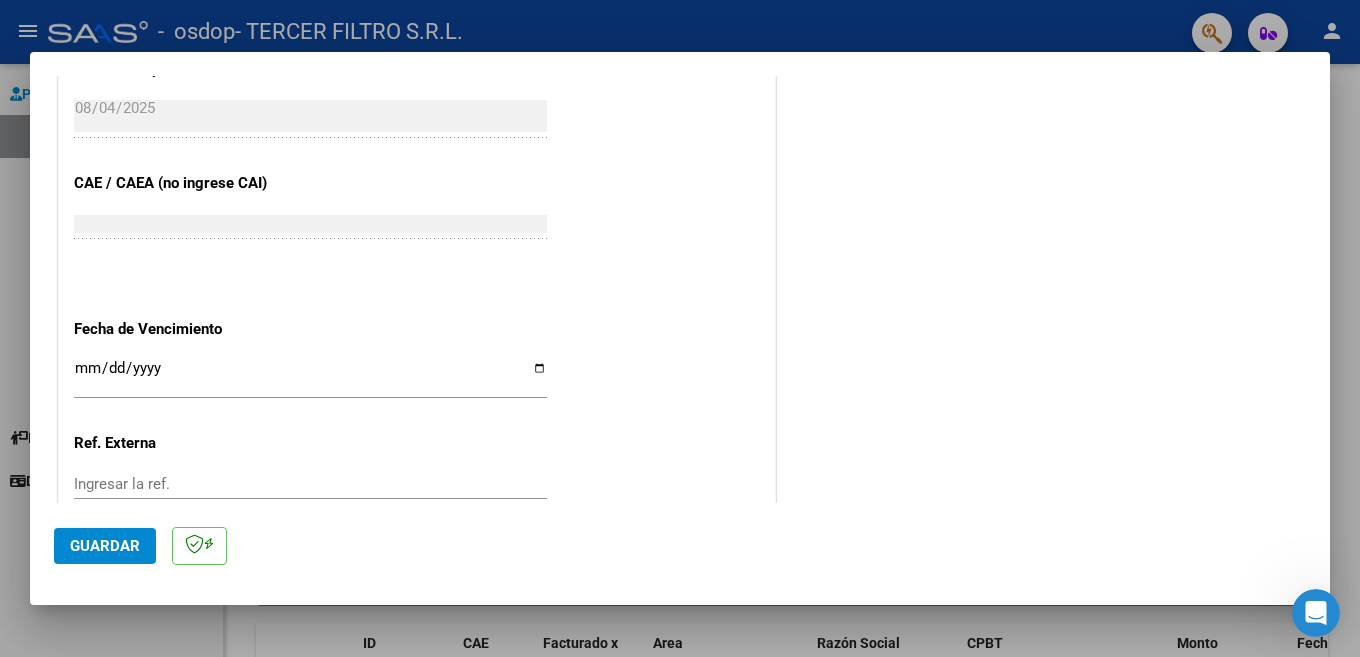 scroll, scrollTop: 1188, scrollLeft: 0, axis: vertical 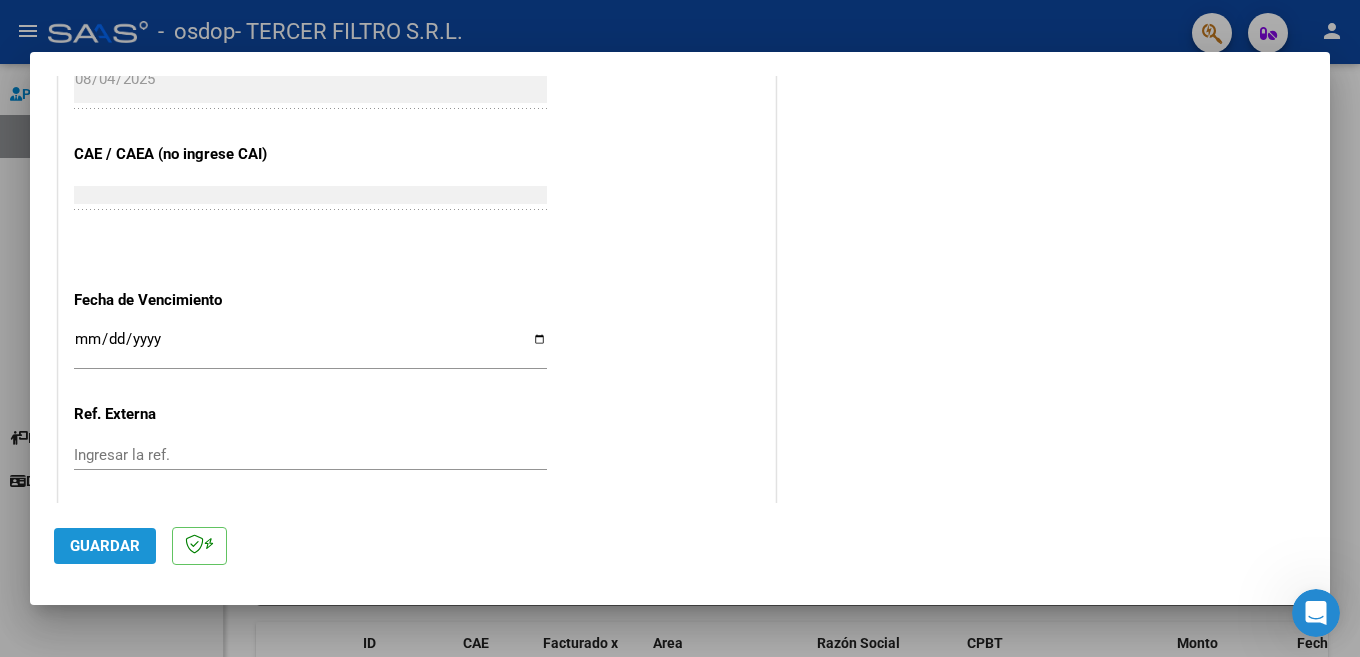 click on "Guardar" 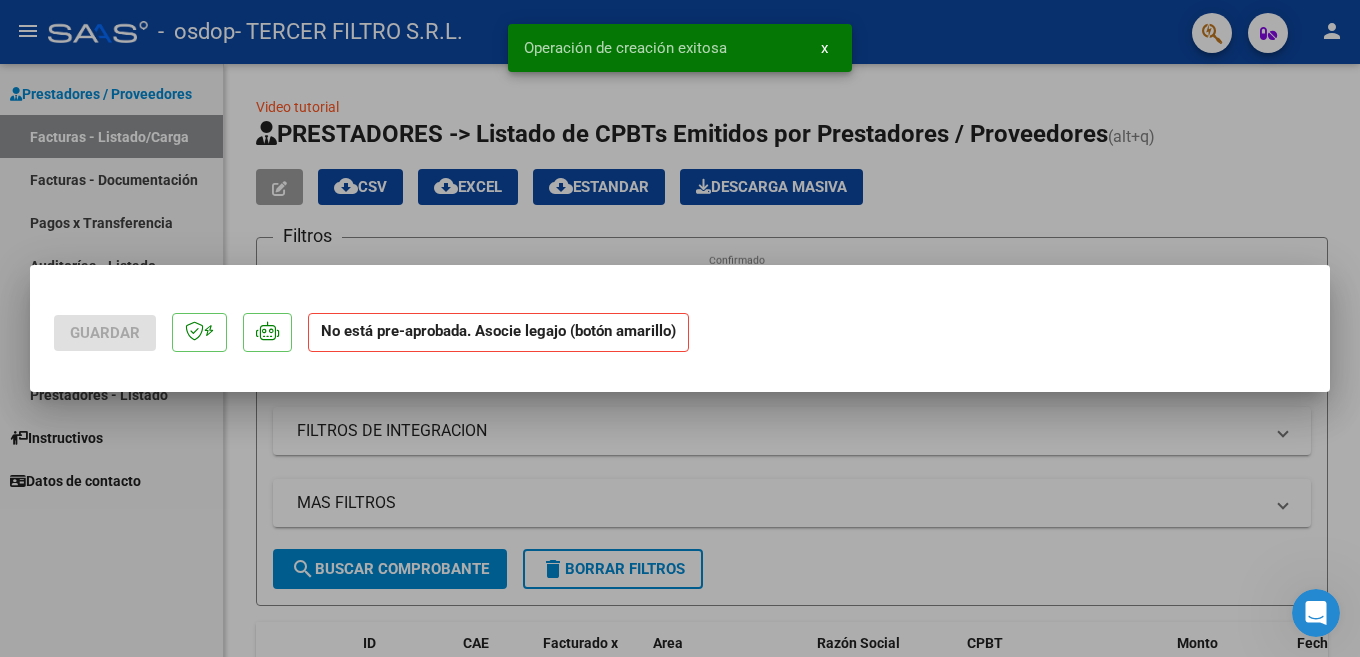 scroll, scrollTop: 0, scrollLeft: 0, axis: both 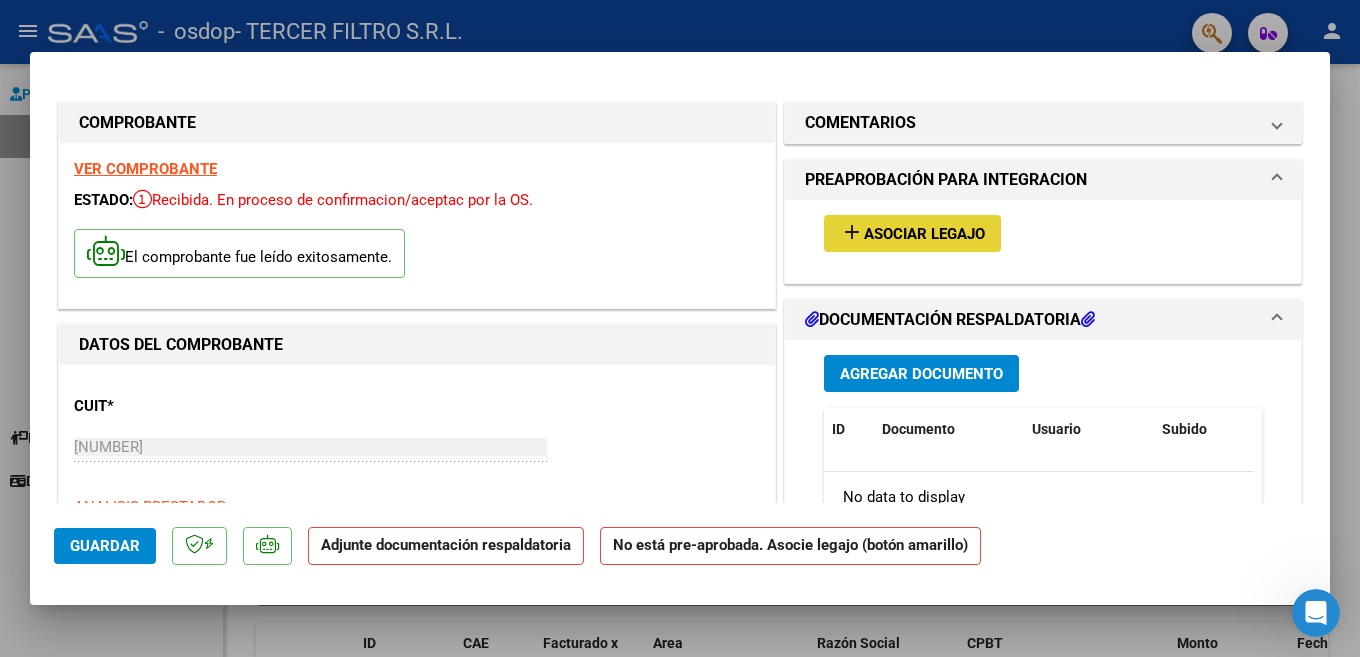 click on "Asociar Legajo" at bounding box center [924, 234] 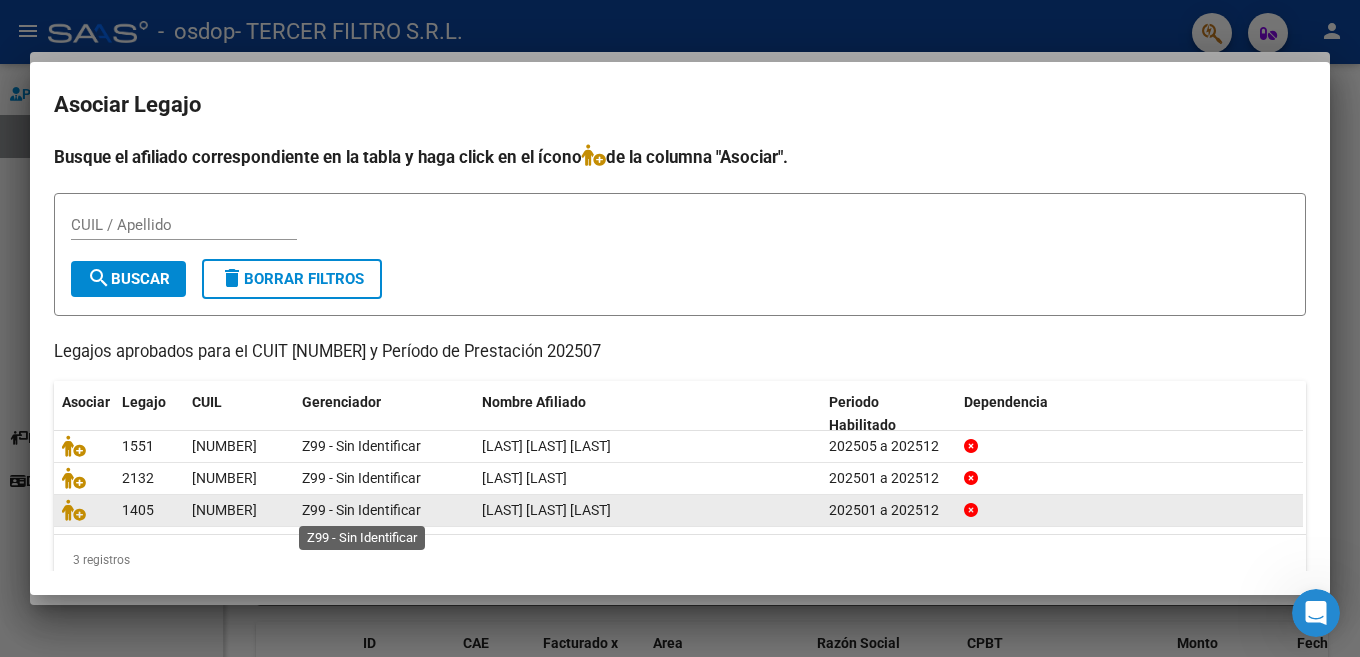 click on "Z99 - Sin Identificar" 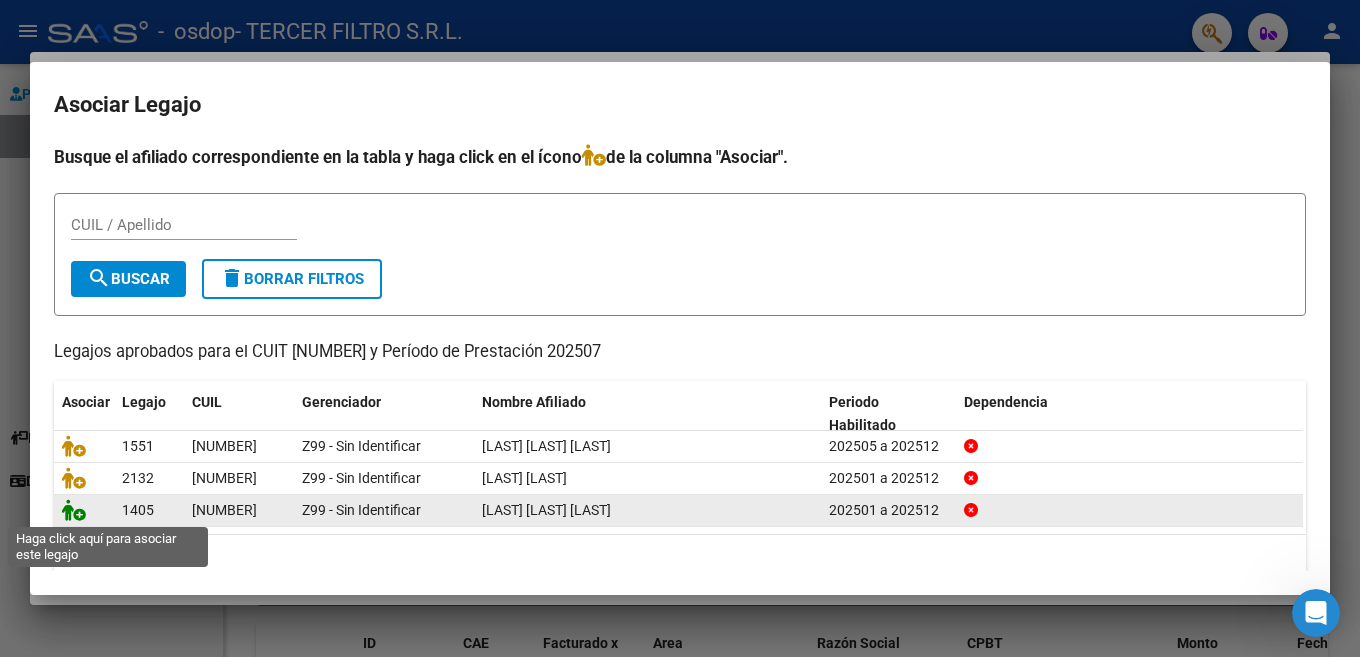 click 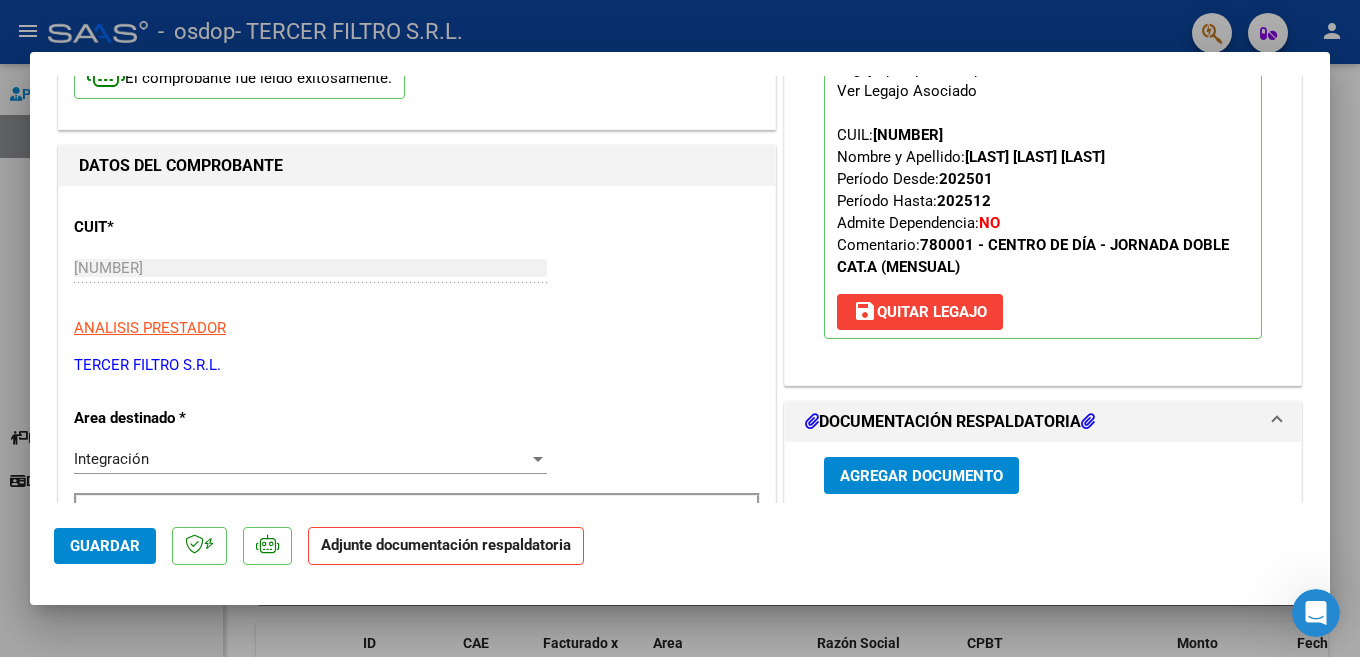 scroll, scrollTop: 185, scrollLeft: 0, axis: vertical 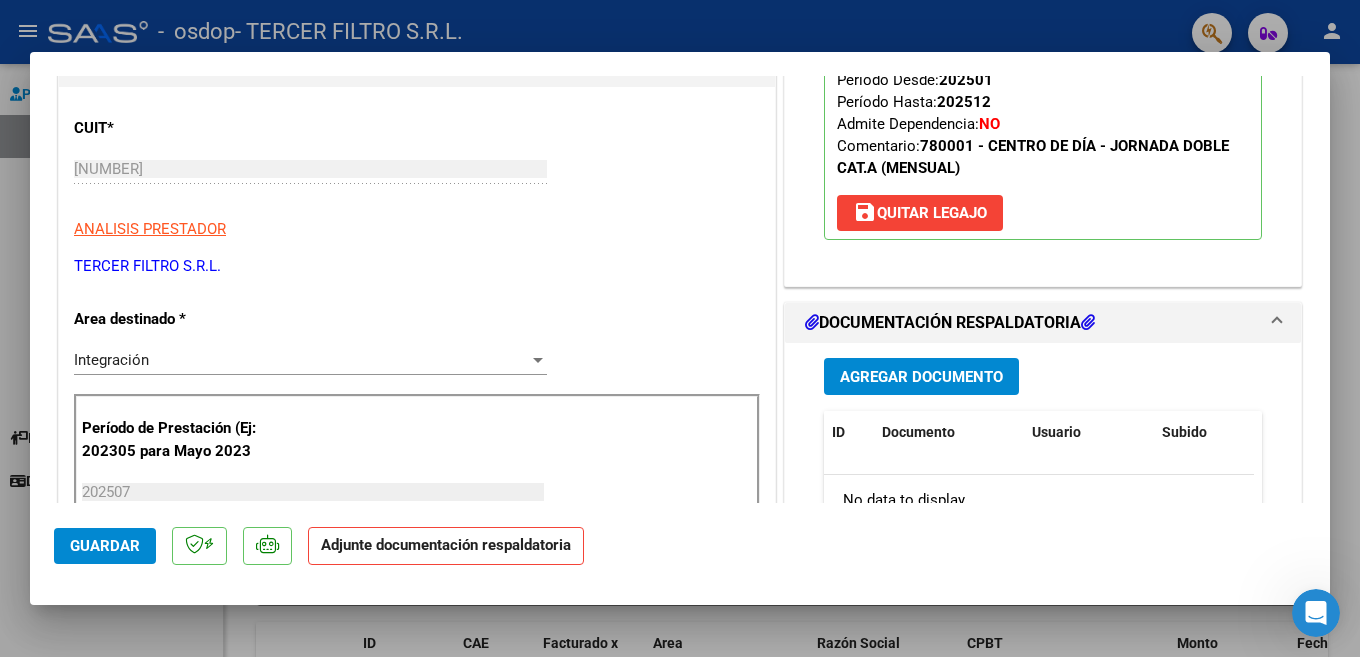 click on "Agregar Documento" at bounding box center (921, 377) 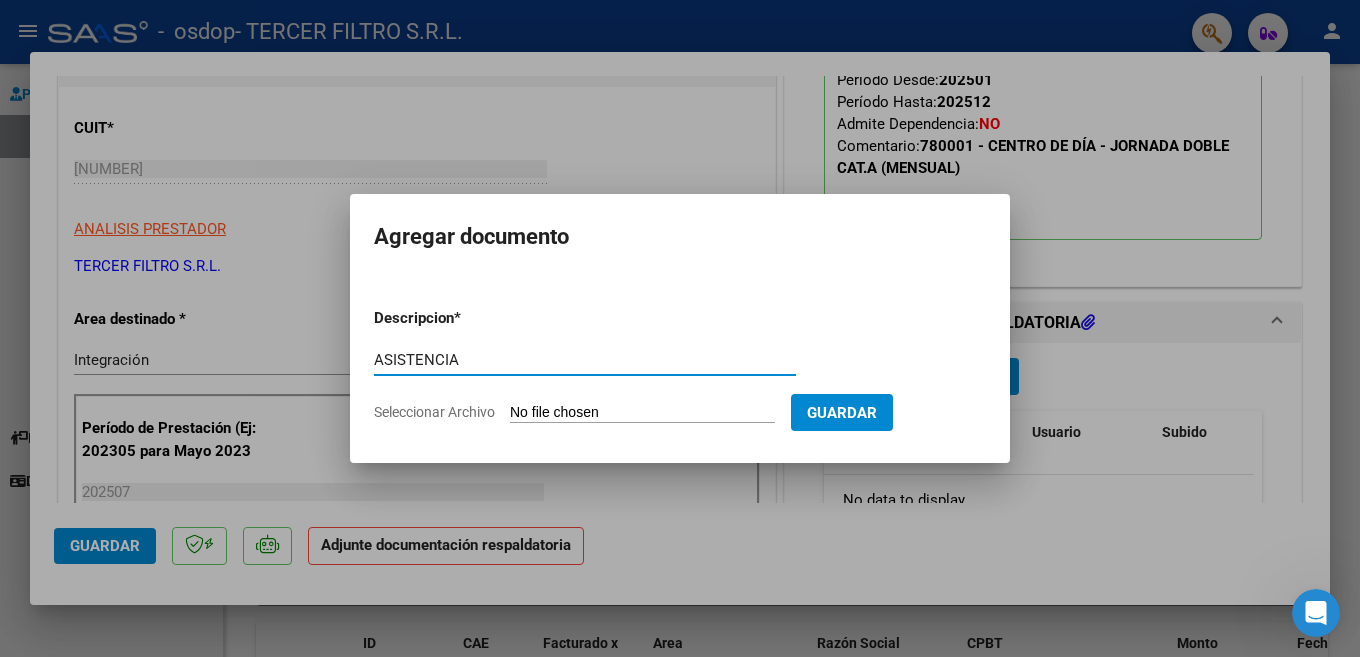 type on "ASISTENCIA" 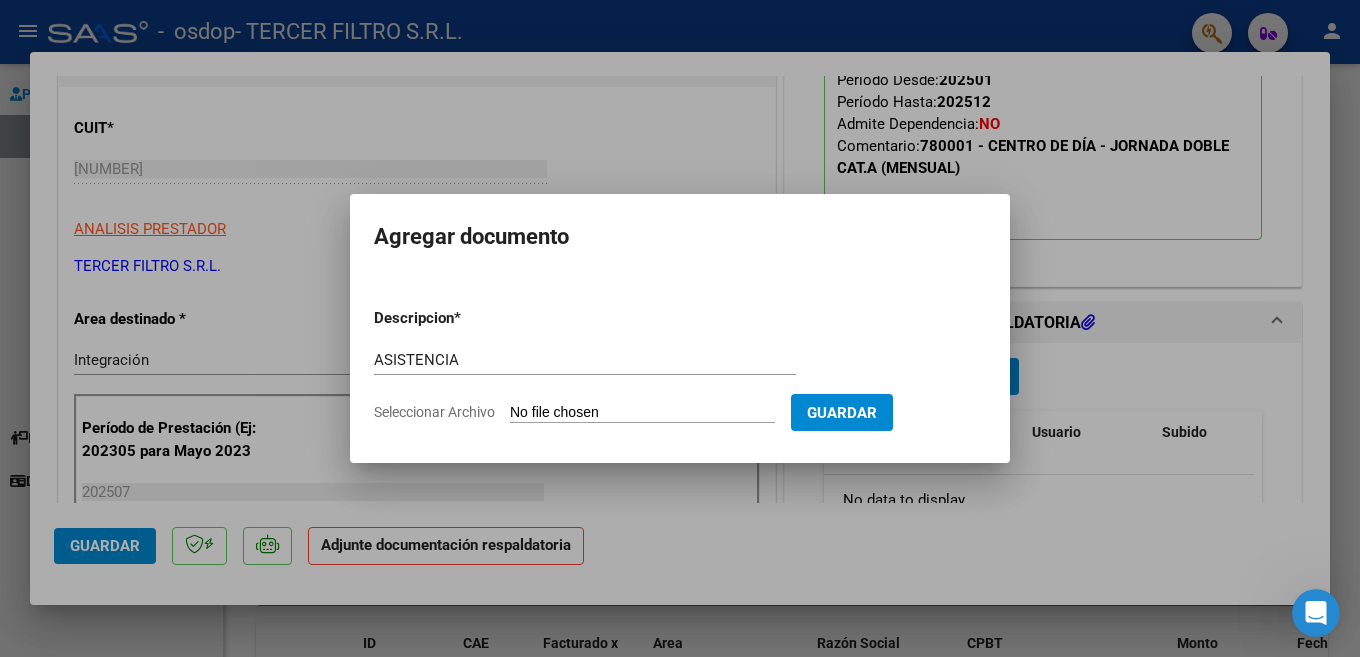 click on "Seleccionar Archivo" at bounding box center (642, 413) 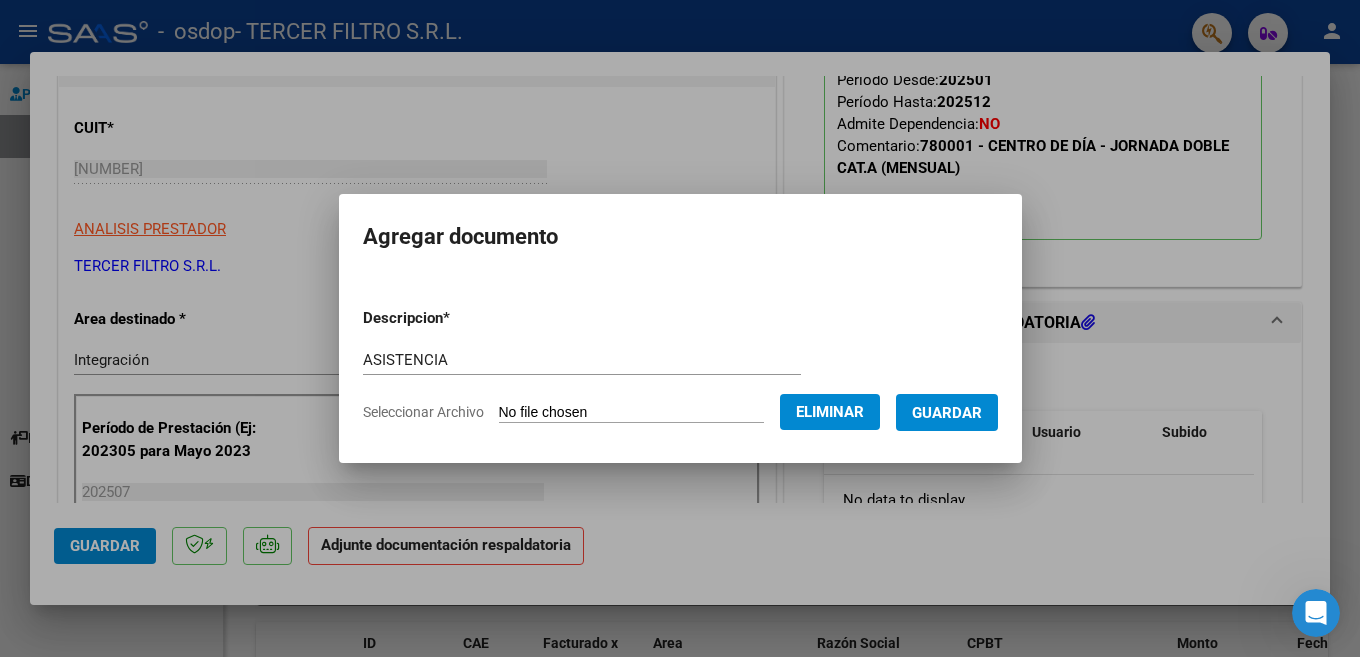 click on "Guardar" at bounding box center [947, 413] 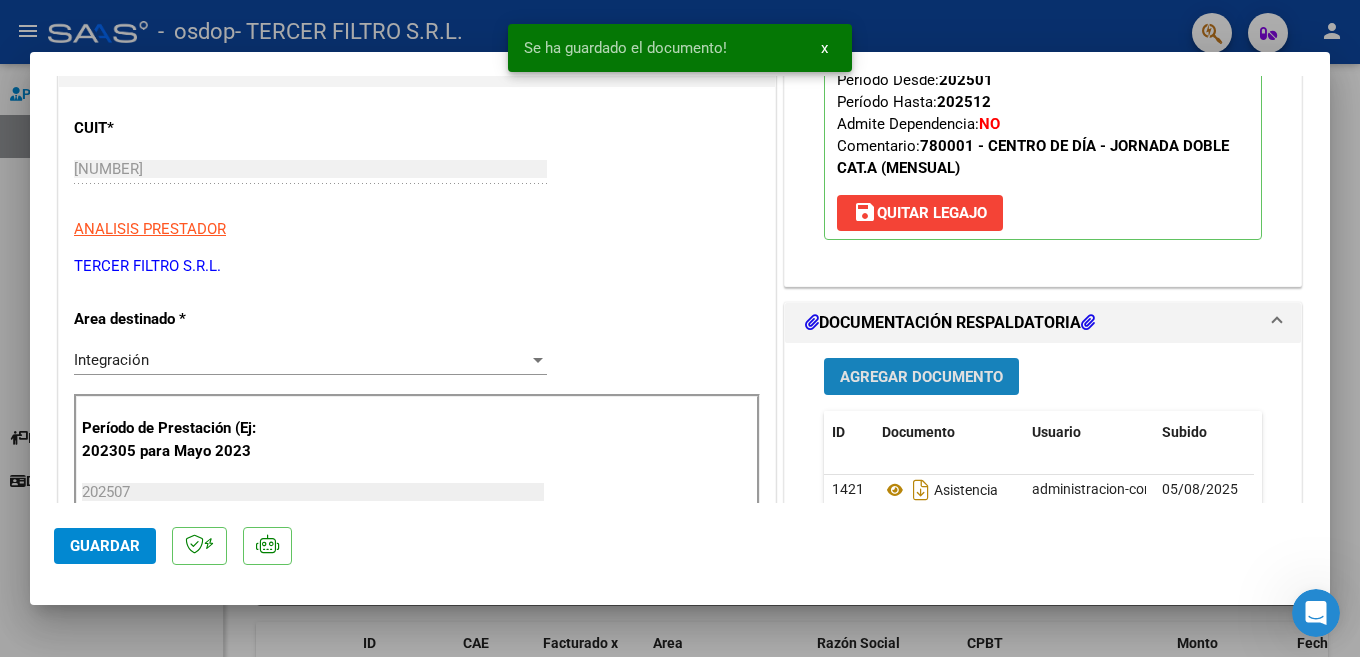 click on "Agregar Documento" at bounding box center (921, 377) 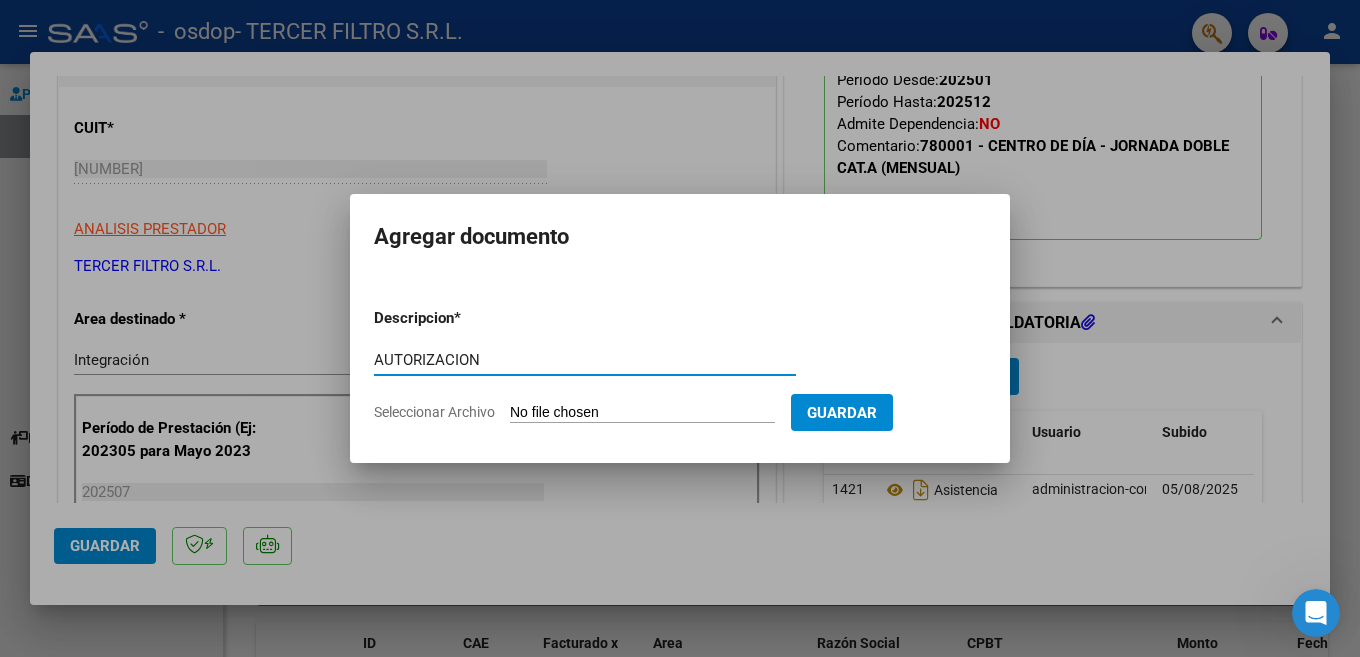 type on "AUTORIZACION" 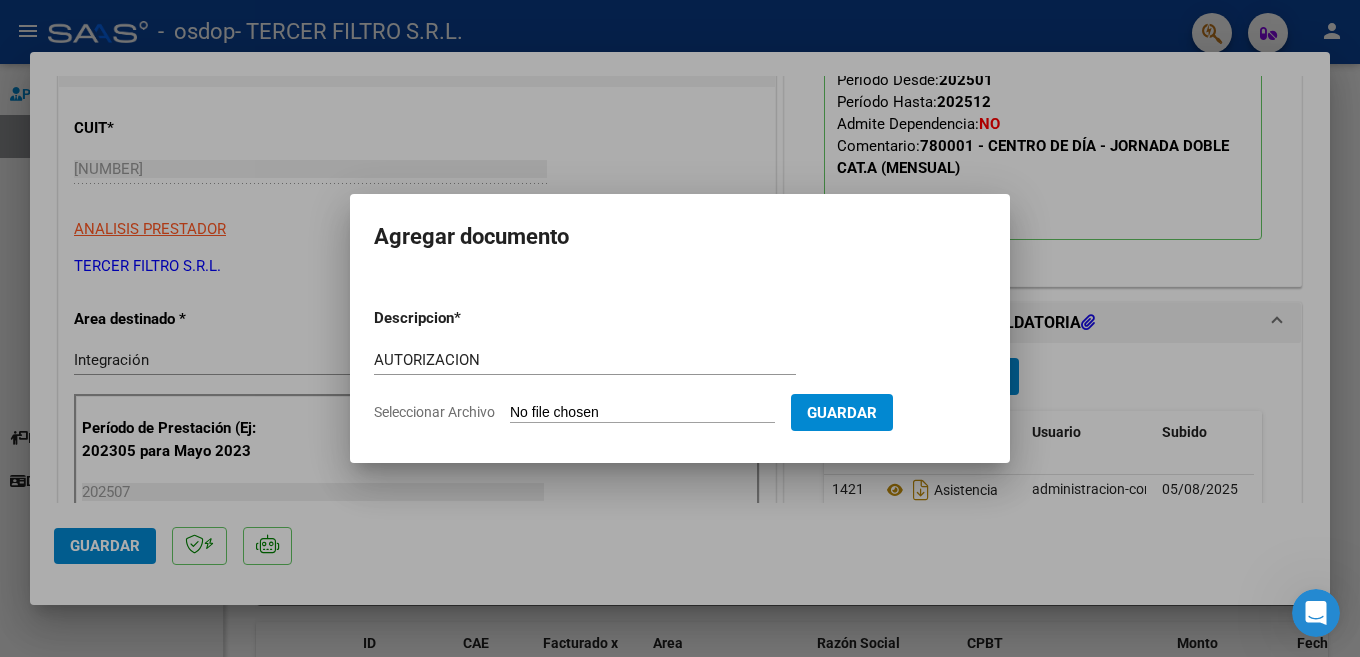 type on "C:\fakepath\- AUTORIZACION [LAST] [LAST].pdf" 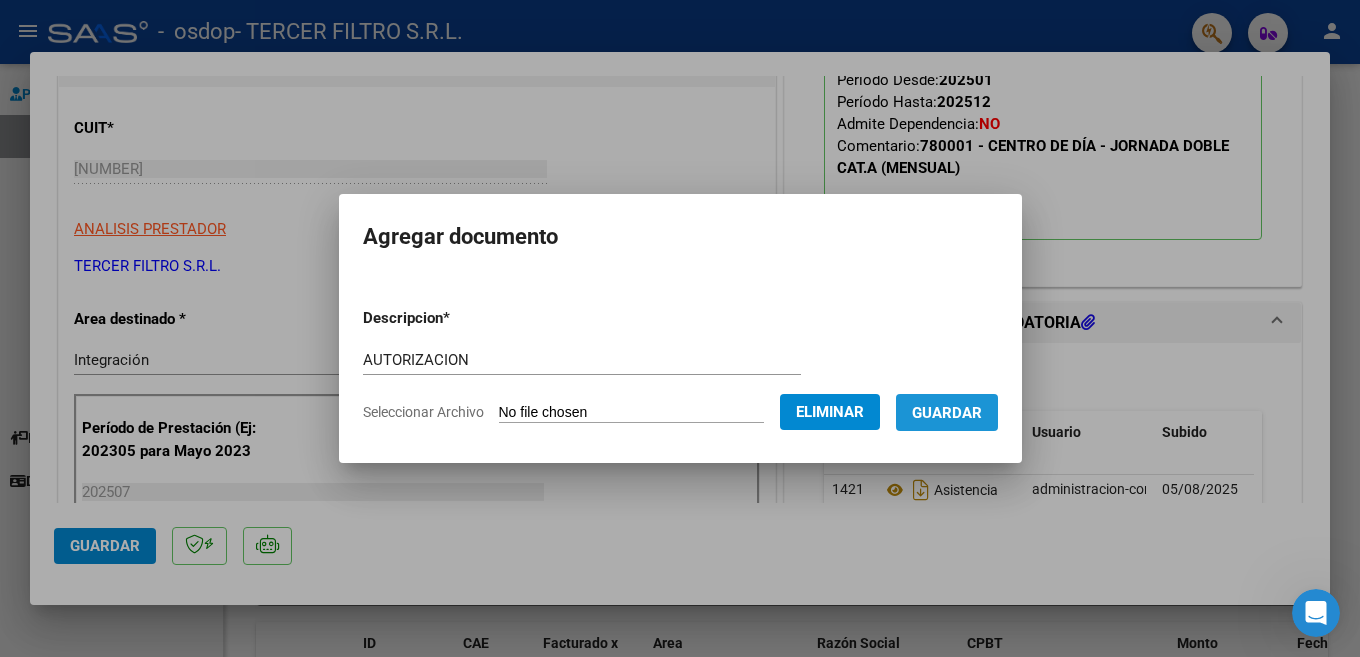click on "Guardar" at bounding box center (947, 413) 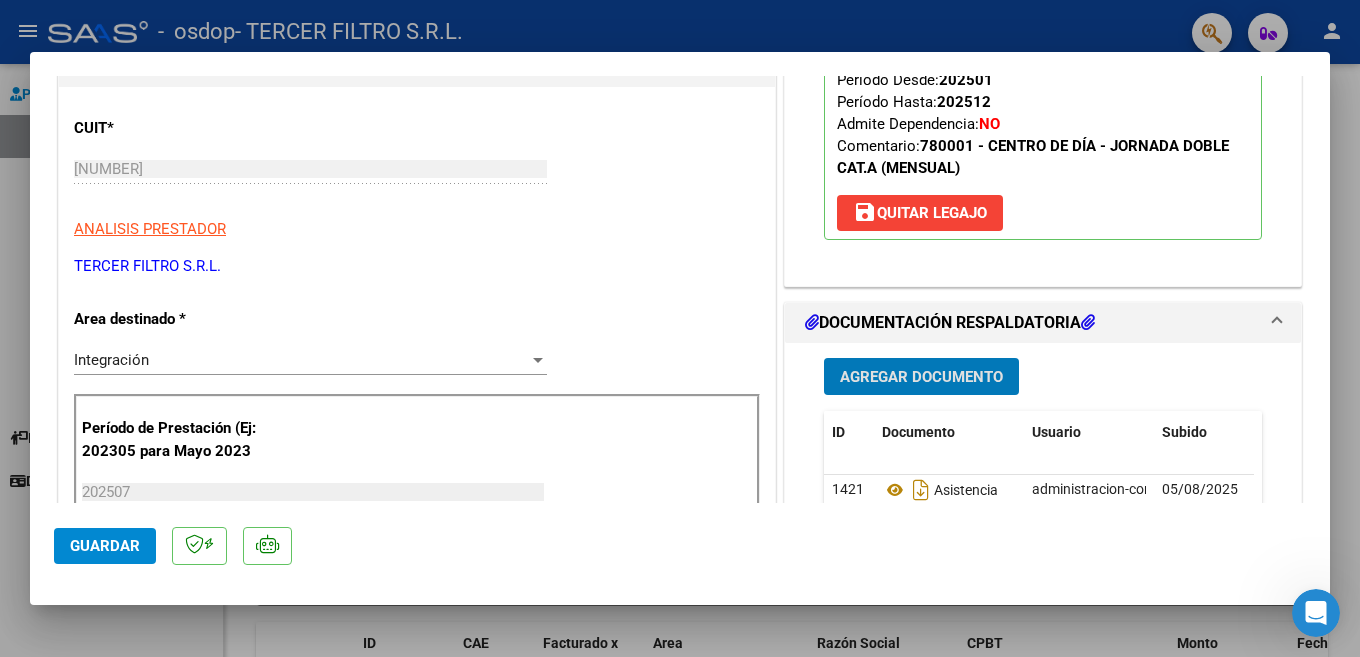 click on "Agregar Documento" at bounding box center [921, 377] 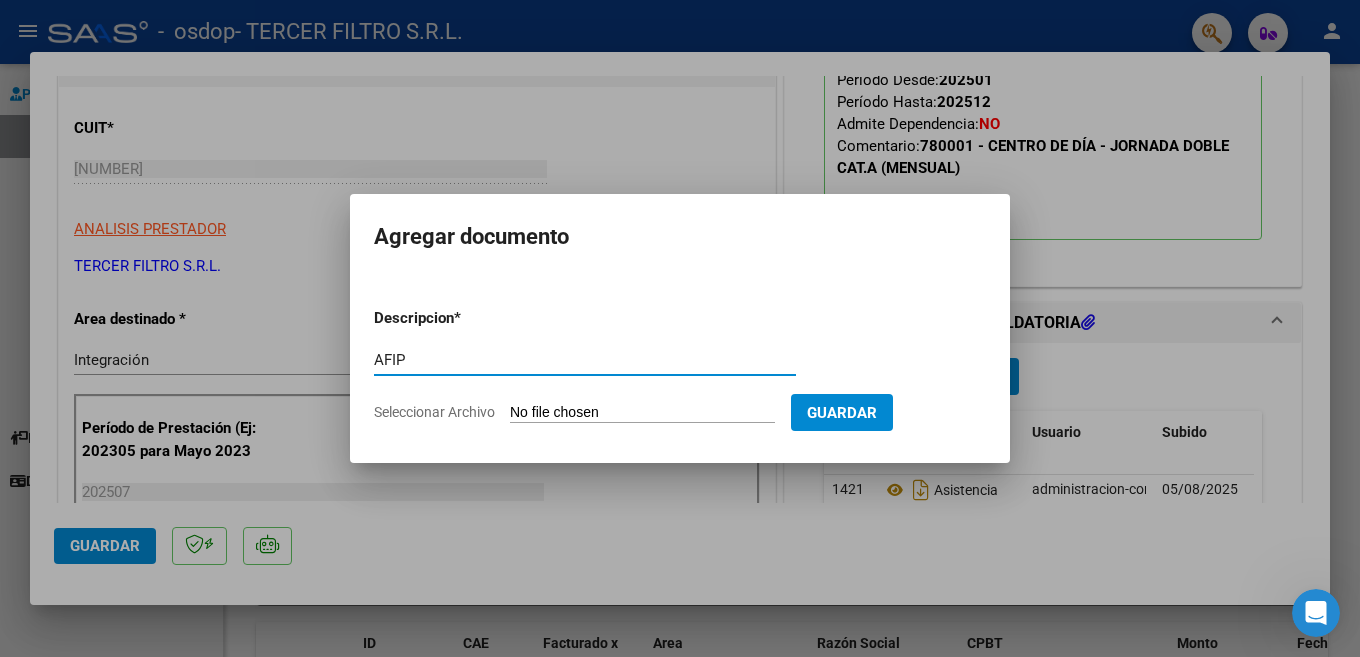 type on "AFIP" 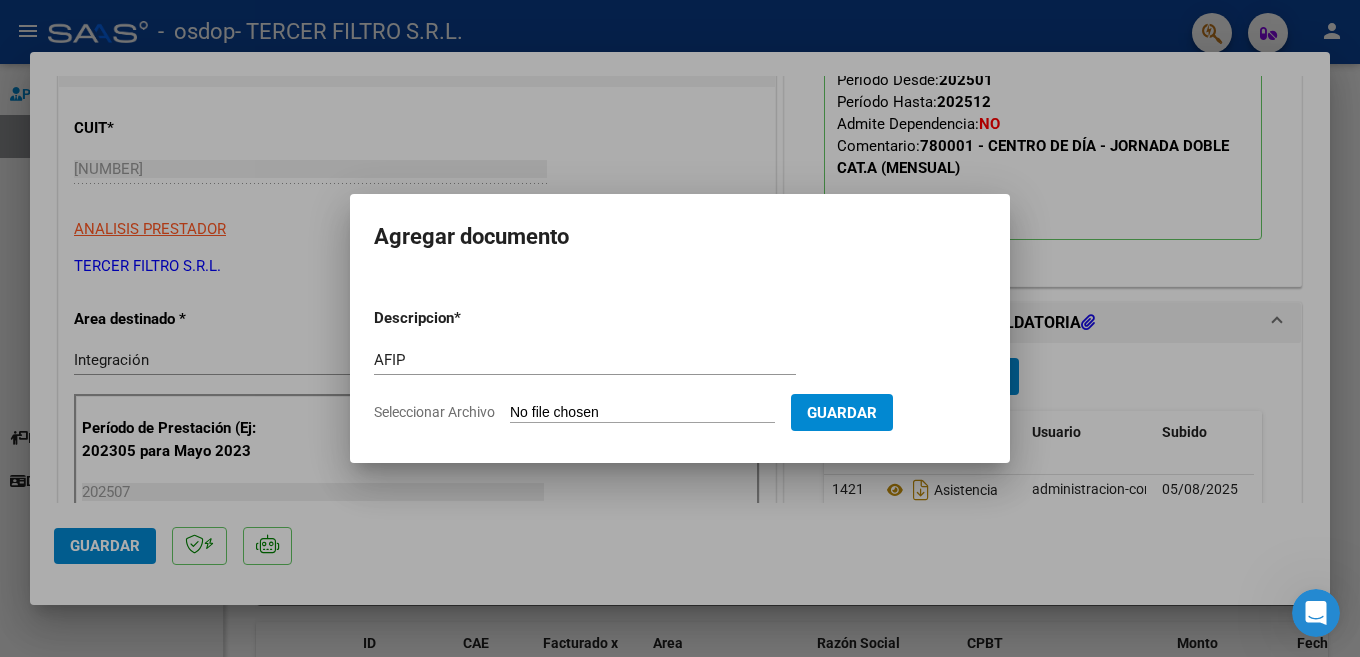 click on "Seleccionar Archivo" at bounding box center (642, 413) 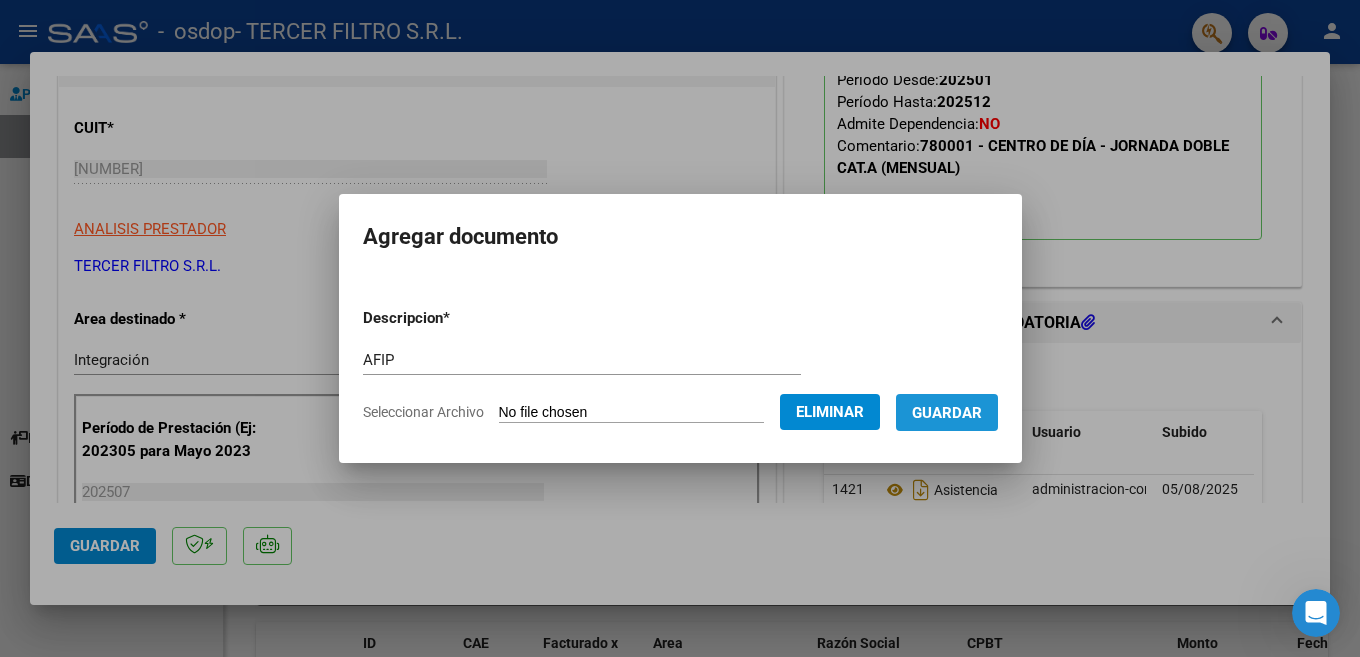 click on "Guardar" at bounding box center (947, 412) 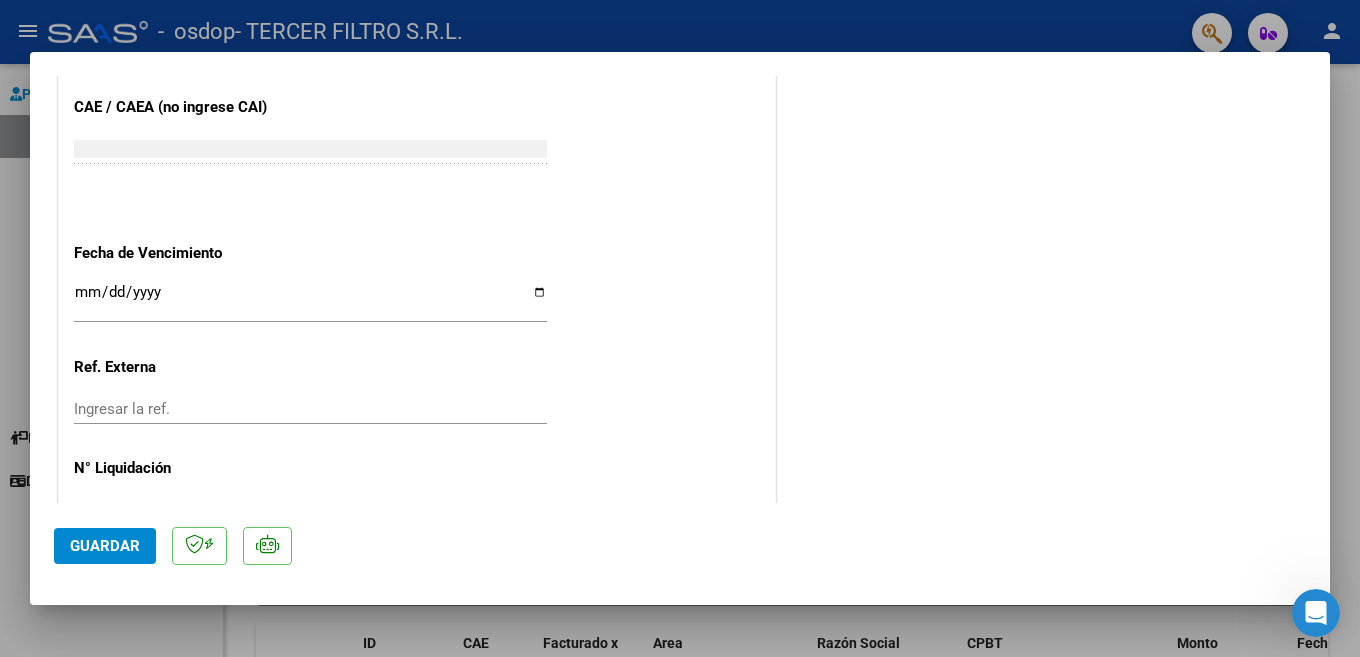 scroll, scrollTop: 1338, scrollLeft: 0, axis: vertical 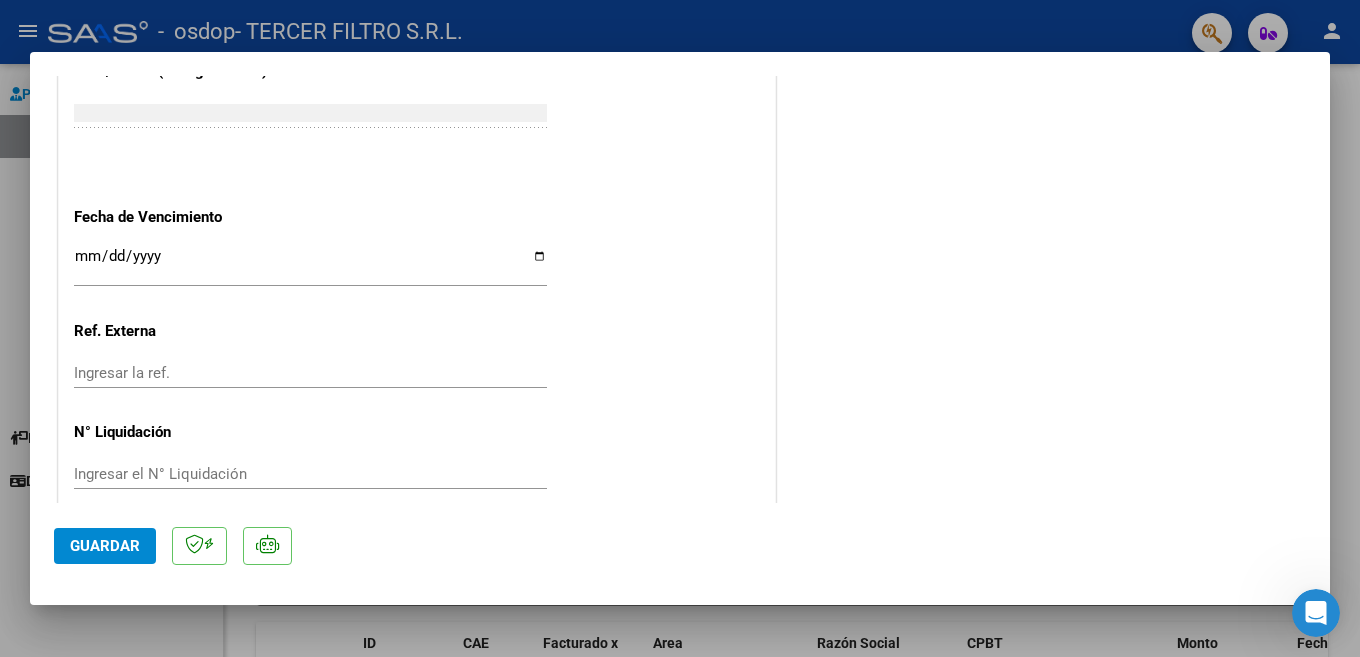 click on "Guardar" 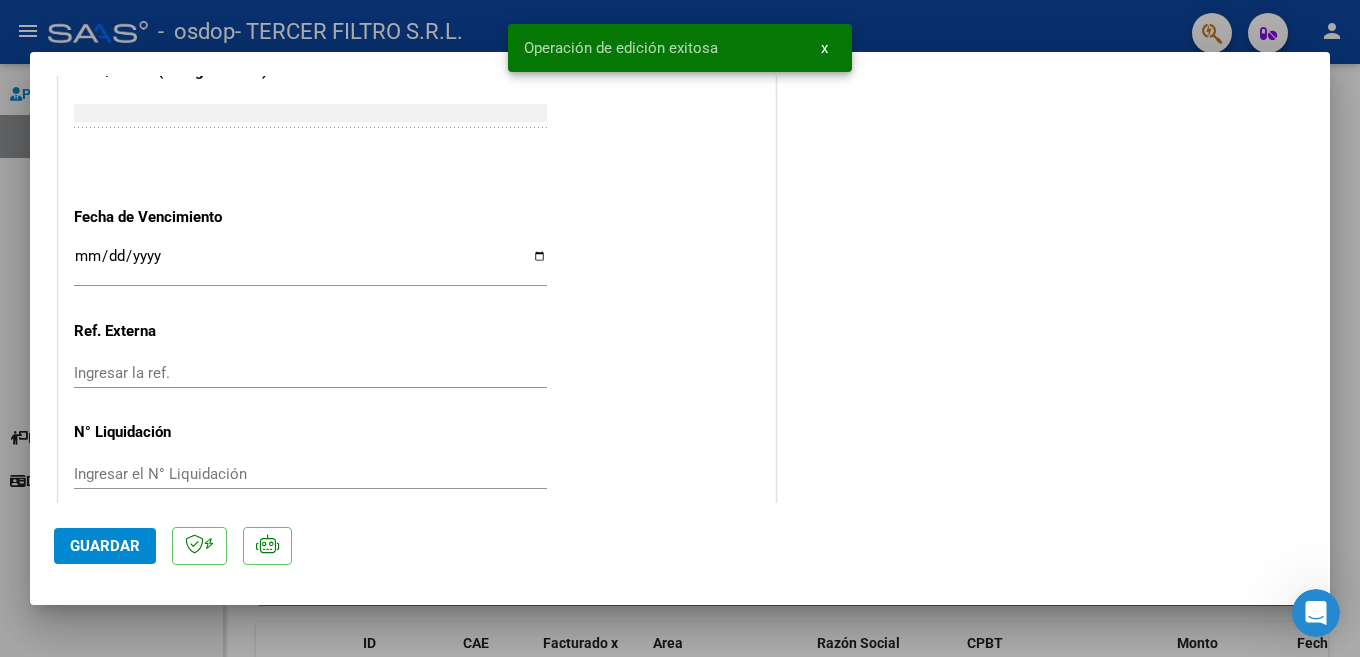 click 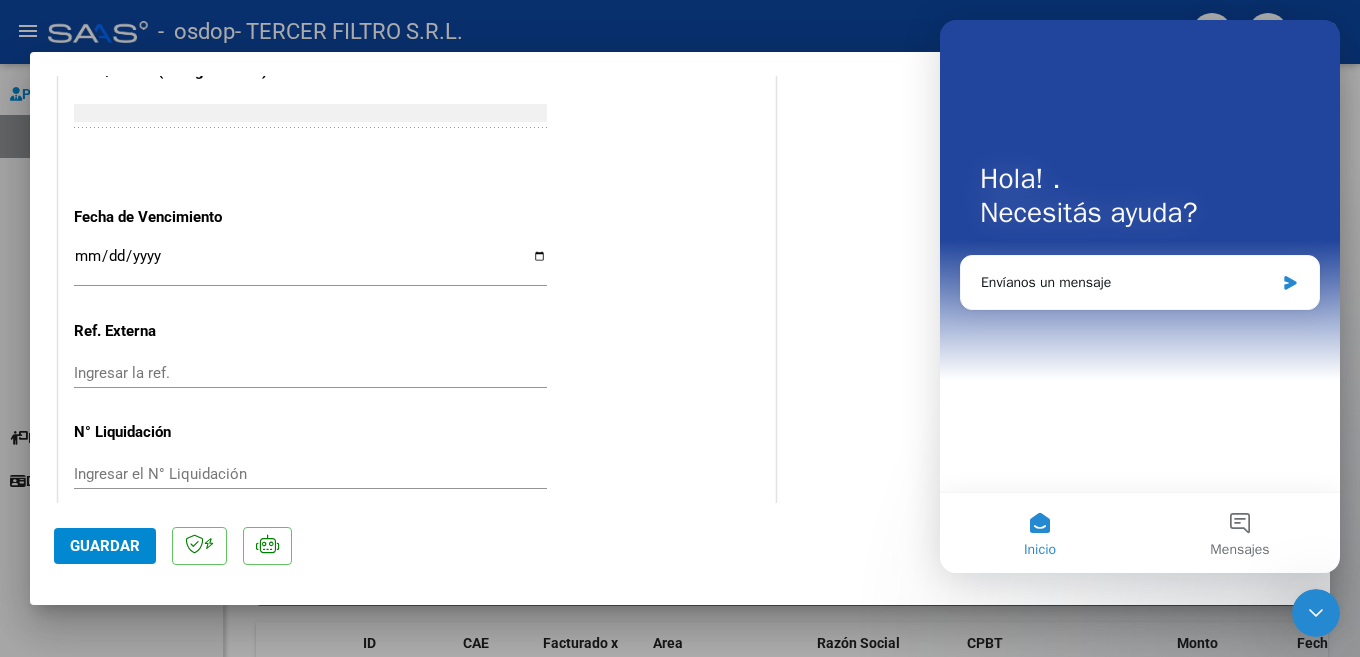 scroll, scrollTop: 0, scrollLeft: 0, axis: both 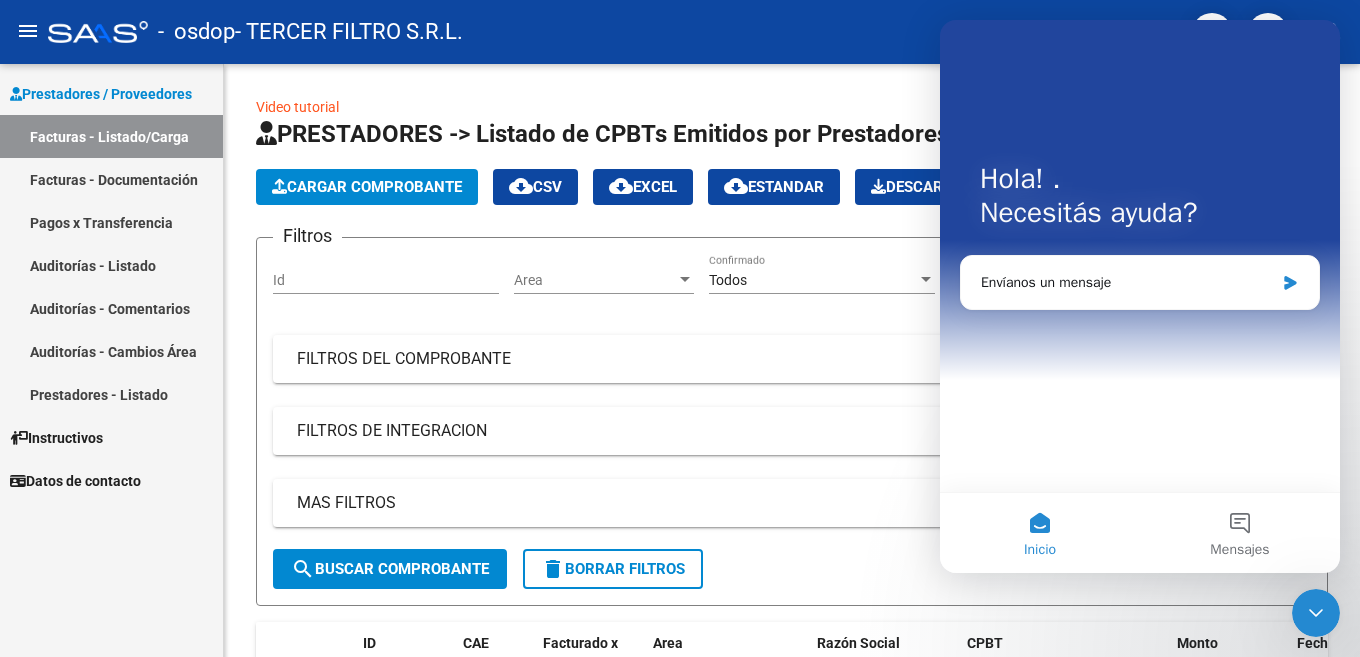 click 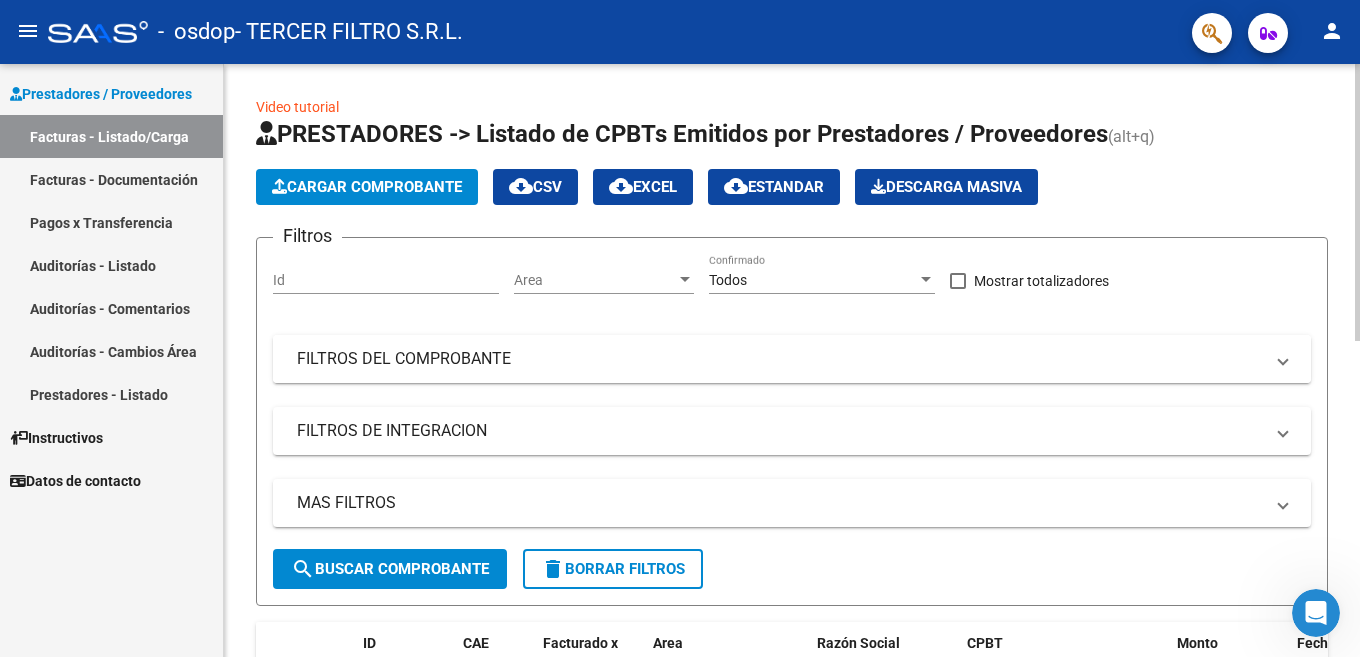scroll, scrollTop: 0, scrollLeft: 0, axis: both 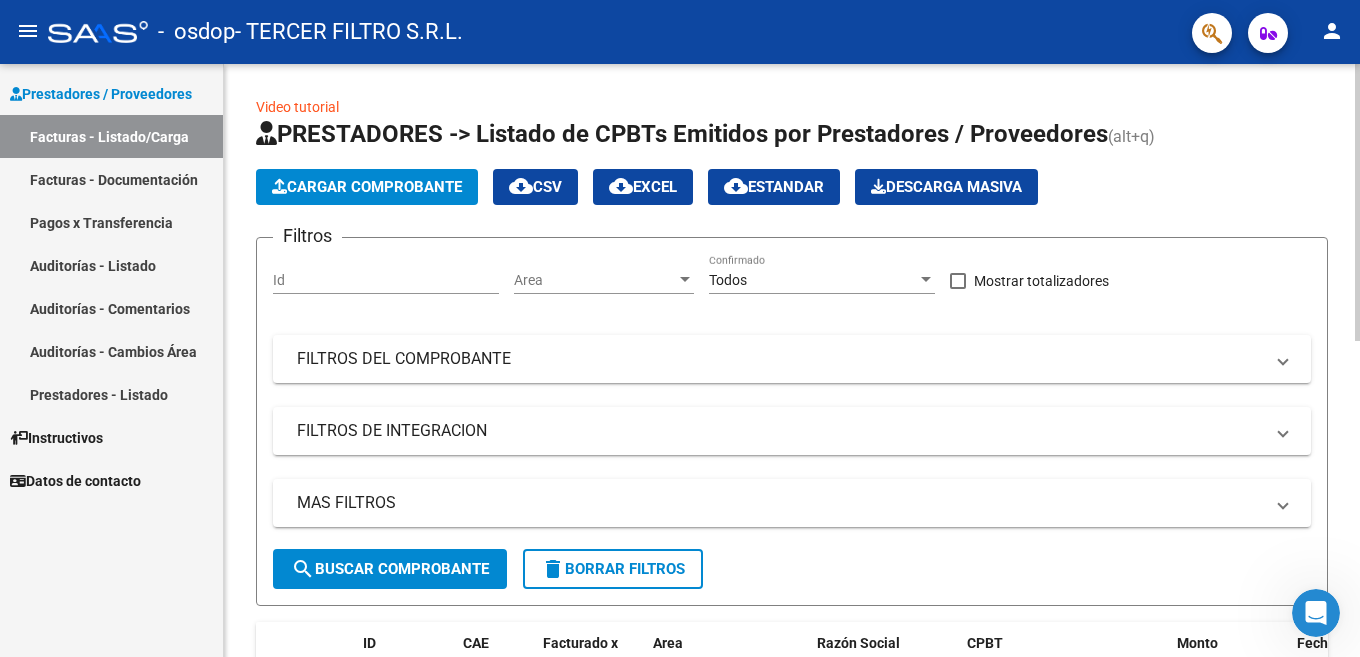 click on "Cargar Comprobante" 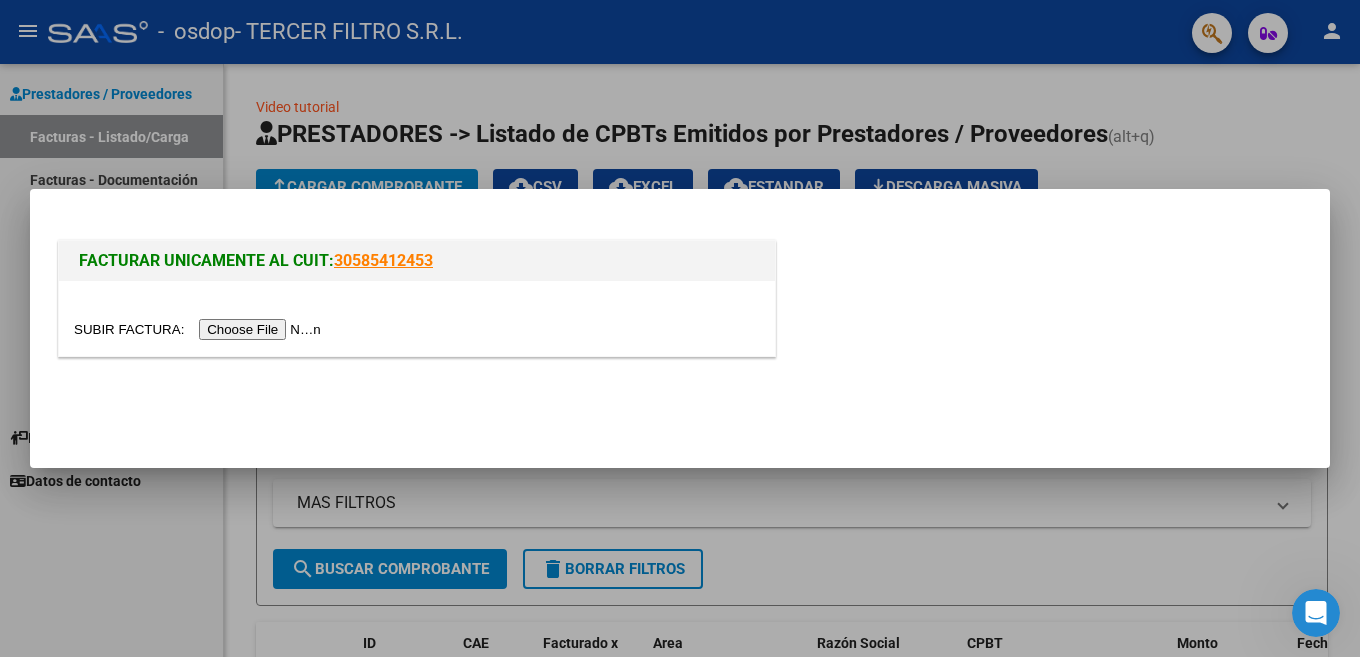 click at bounding box center (200, 329) 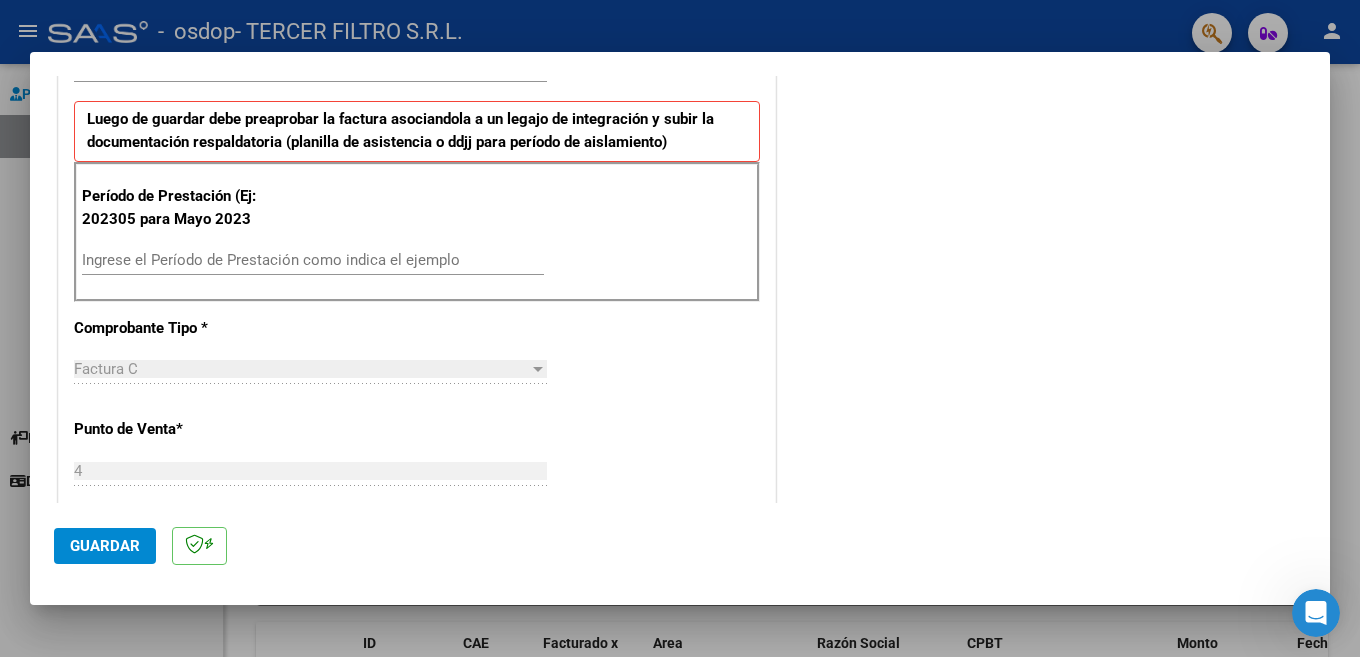 scroll, scrollTop: 500, scrollLeft: 0, axis: vertical 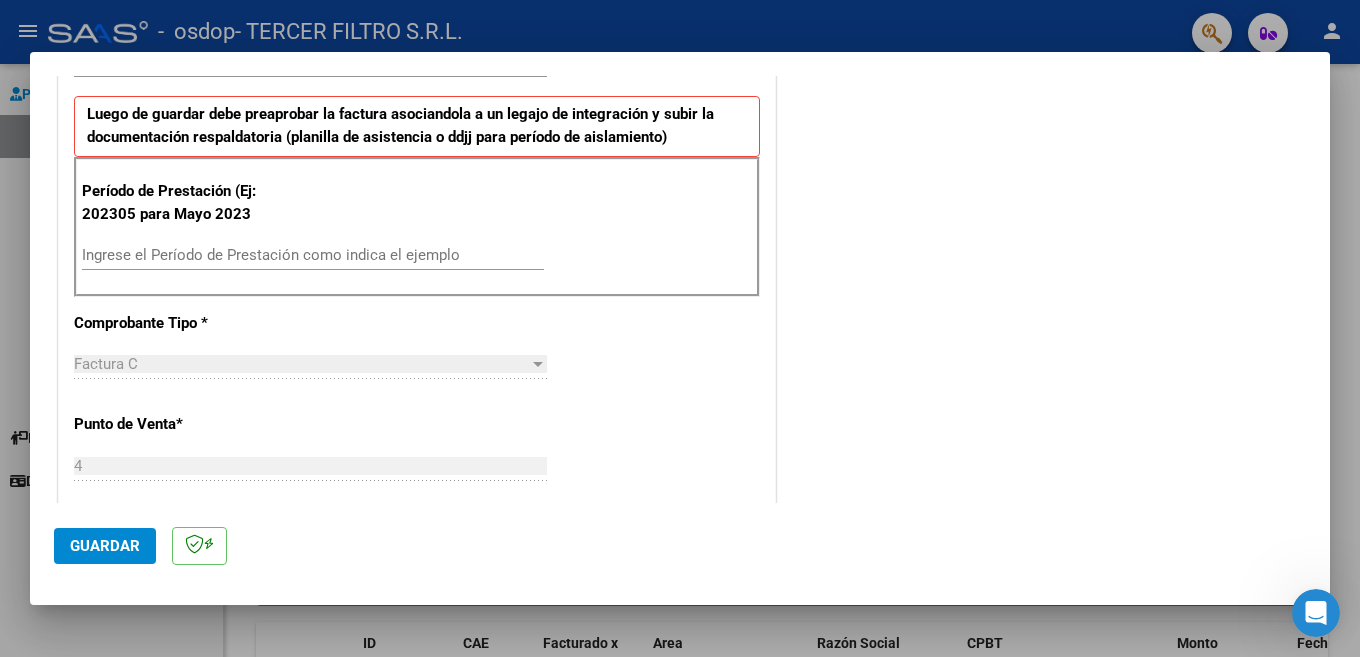 click on "Ingrese el Período de Prestación como indica el ejemplo" at bounding box center (313, 255) 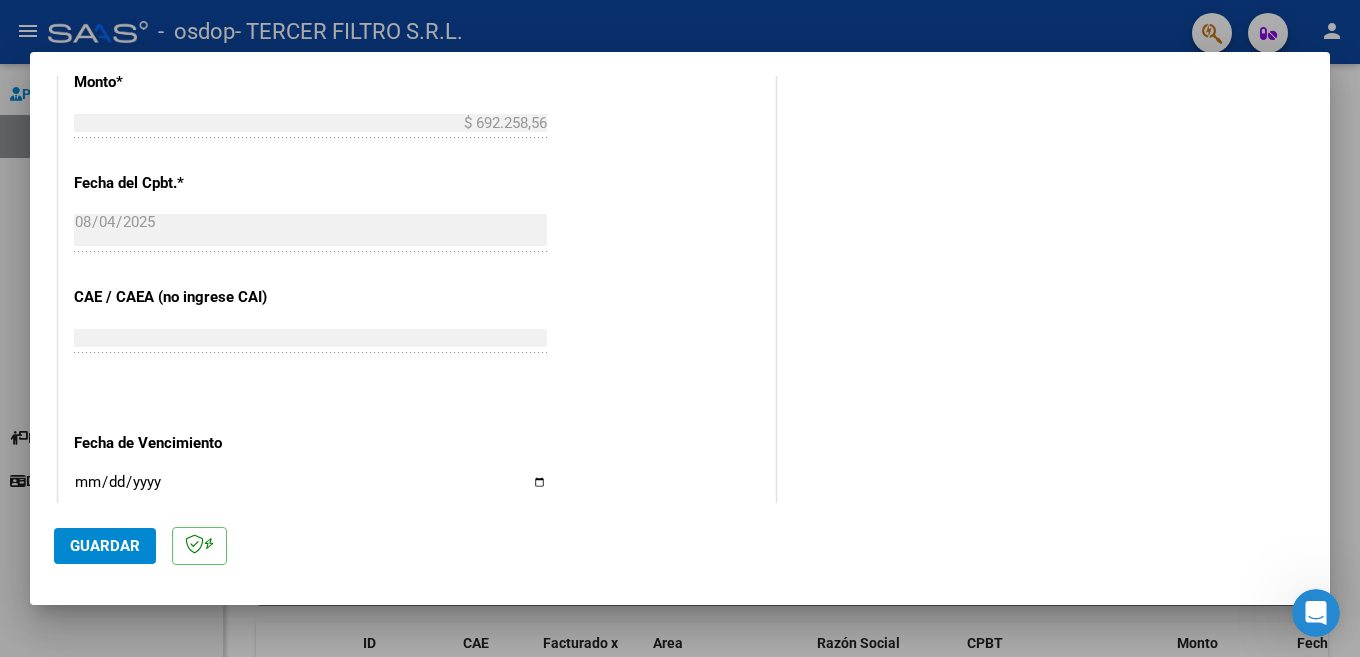 scroll, scrollTop: 1100, scrollLeft: 0, axis: vertical 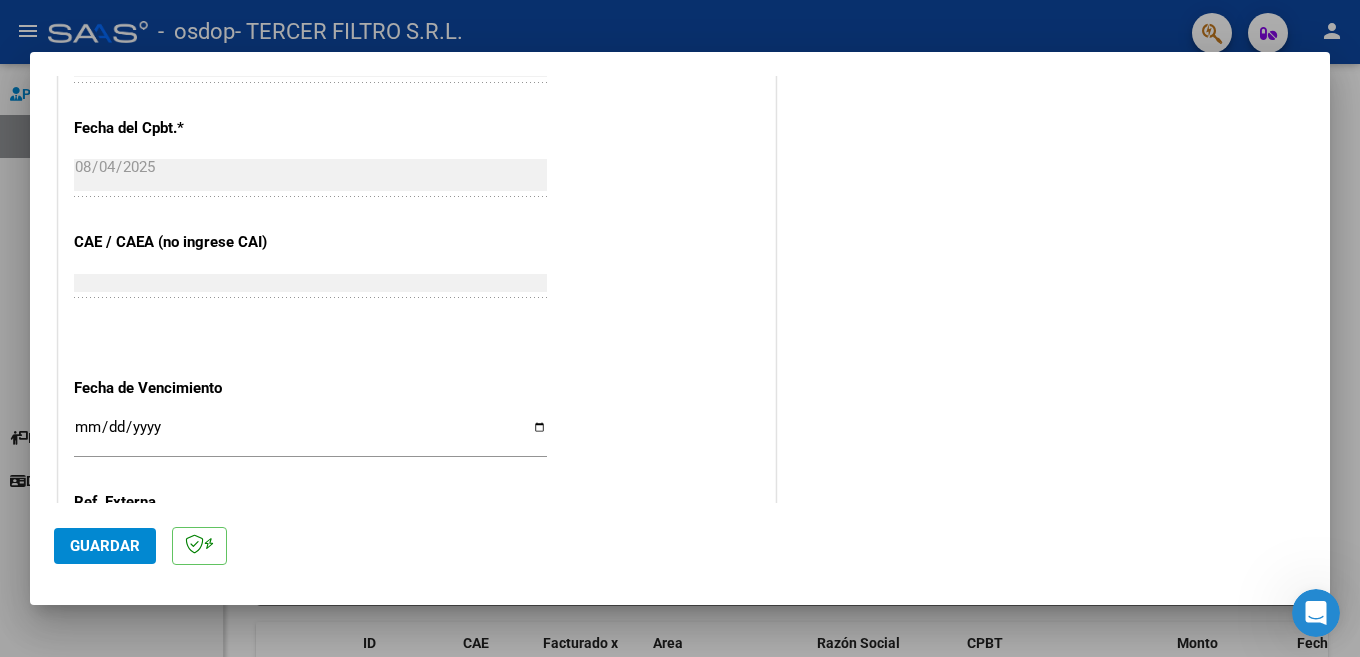 type on "202507" 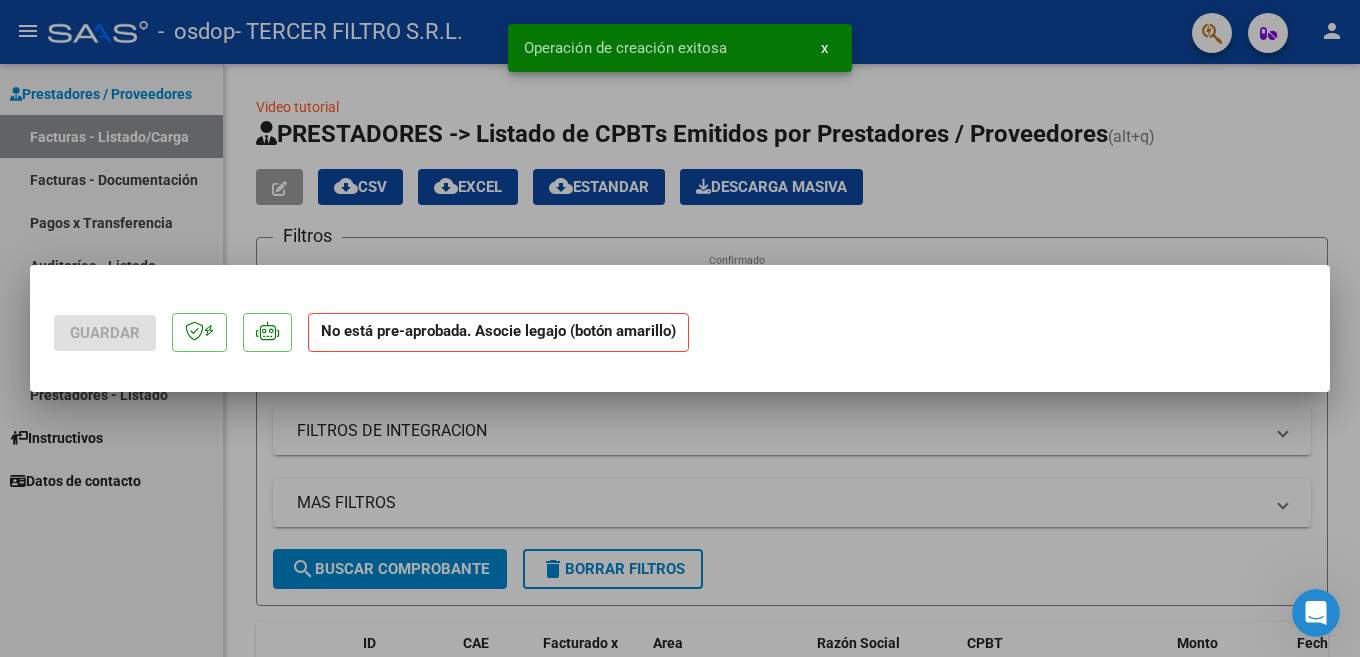 scroll, scrollTop: 0, scrollLeft: 0, axis: both 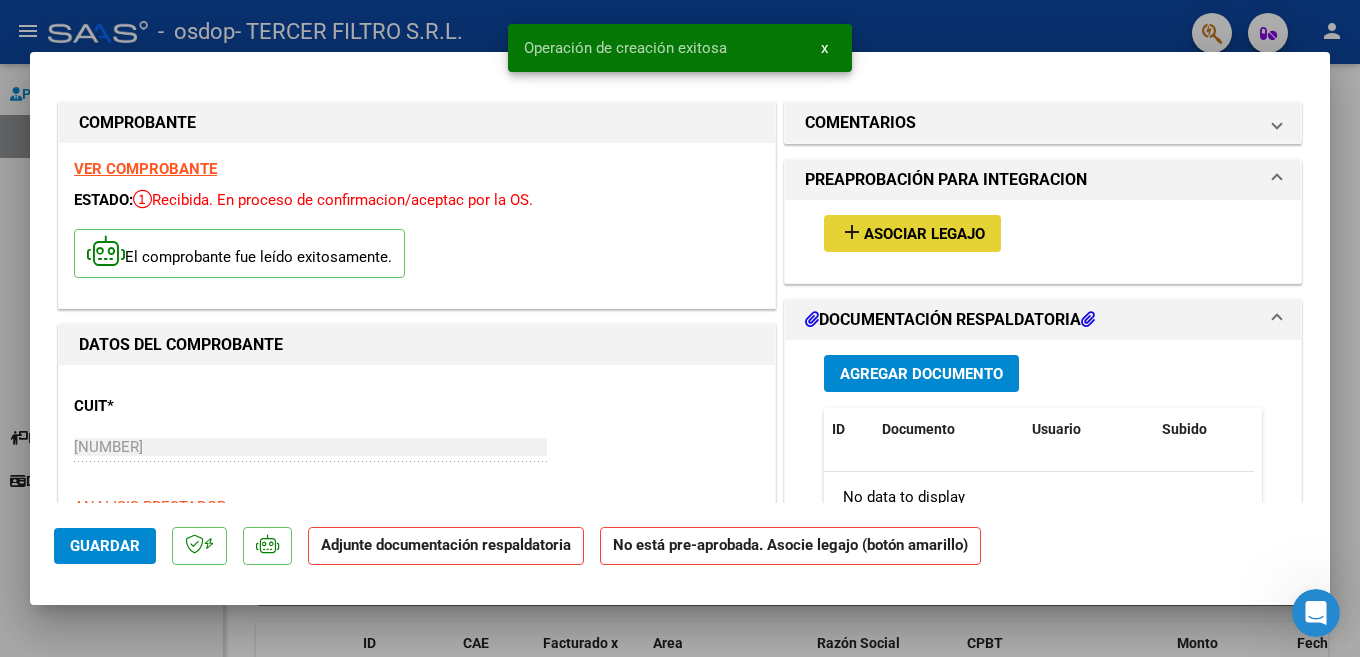 click on "Asociar Legajo" at bounding box center (924, 234) 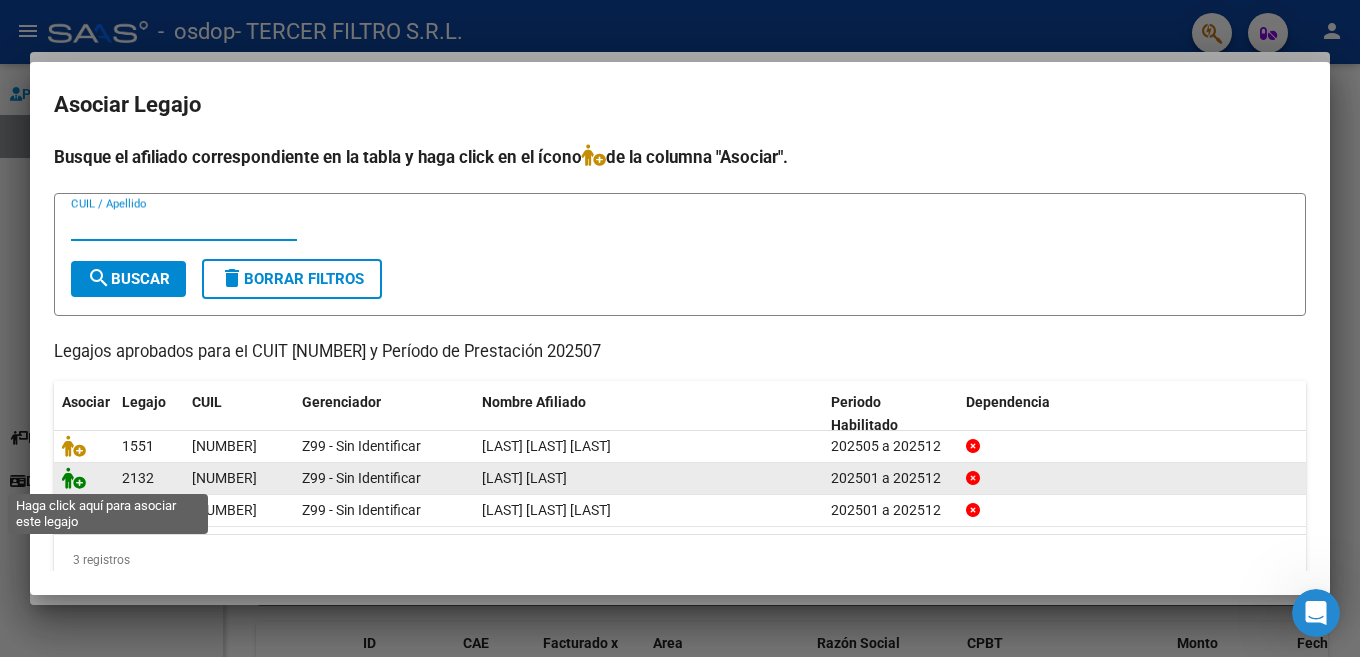 click 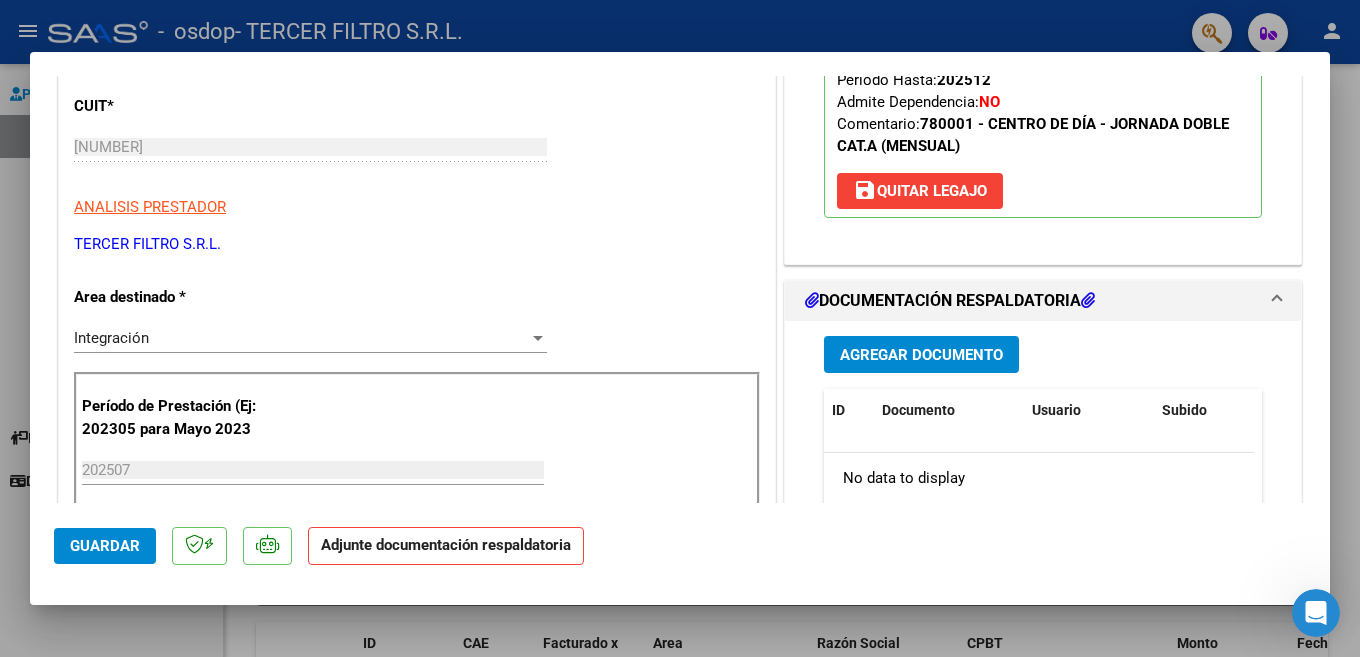 scroll, scrollTop: 400, scrollLeft: 0, axis: vertical 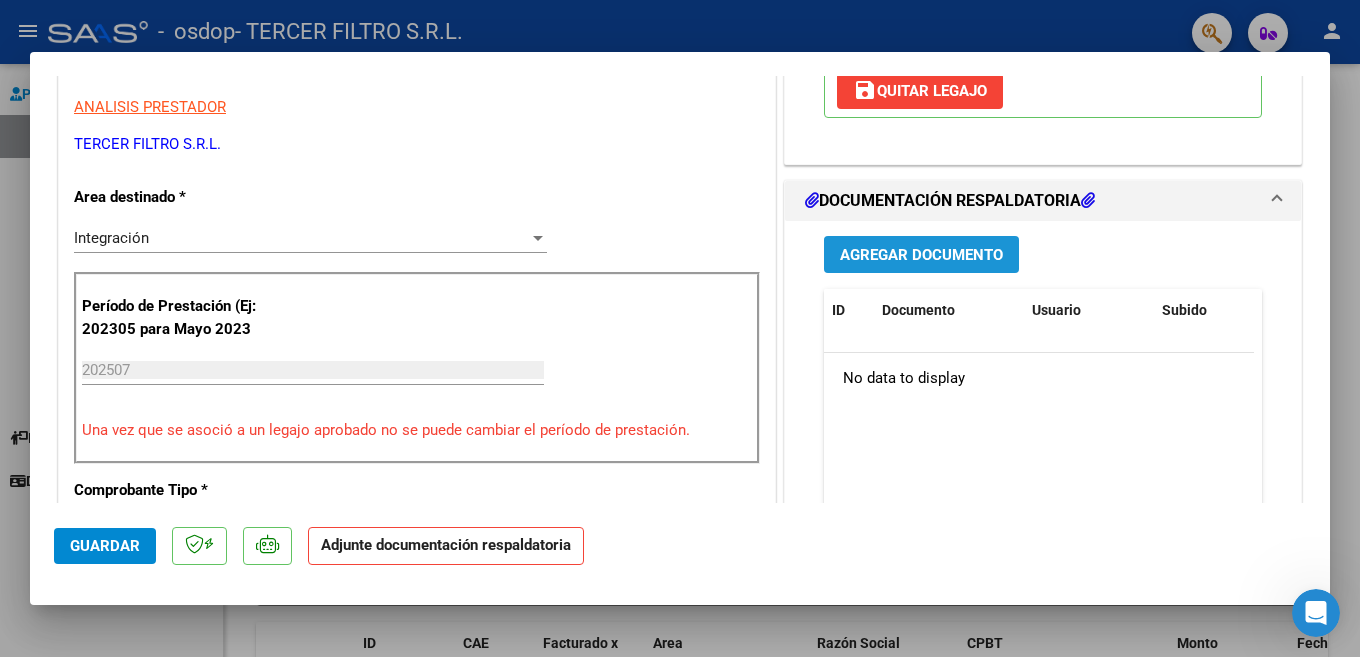 click on "Agregar Documento" at bounding box center (921, 255) 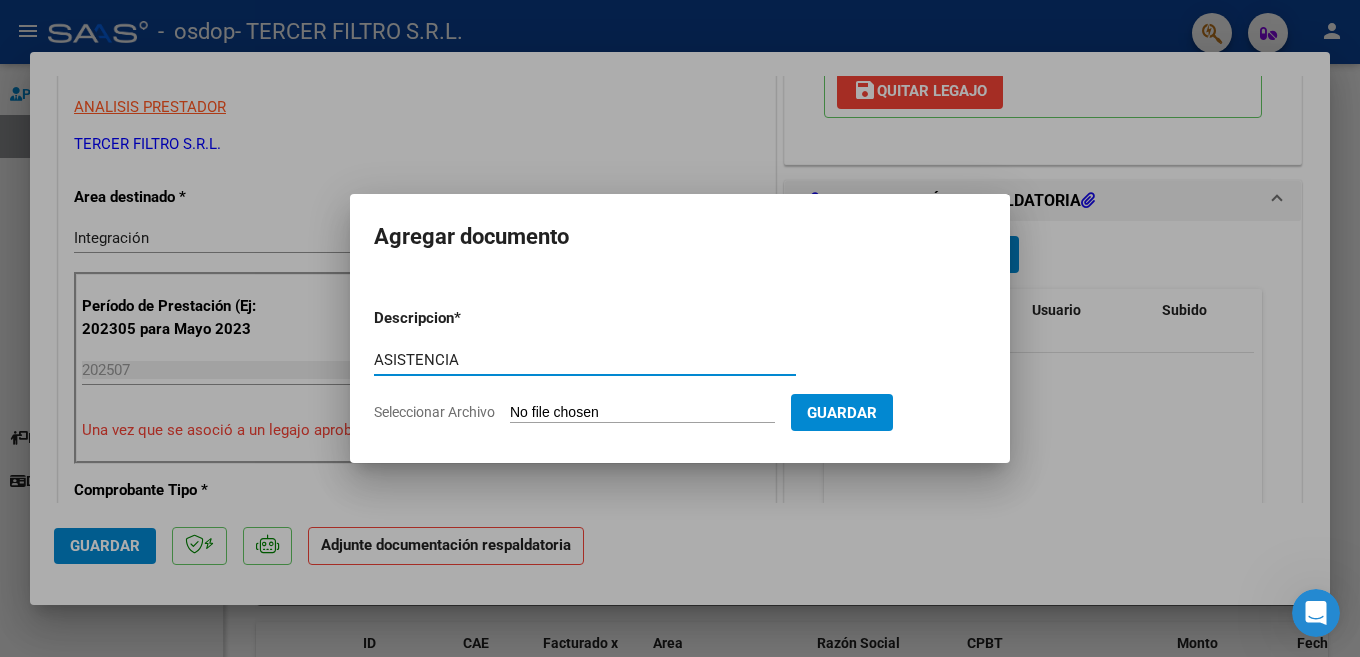 type on "ASISTENCIA" 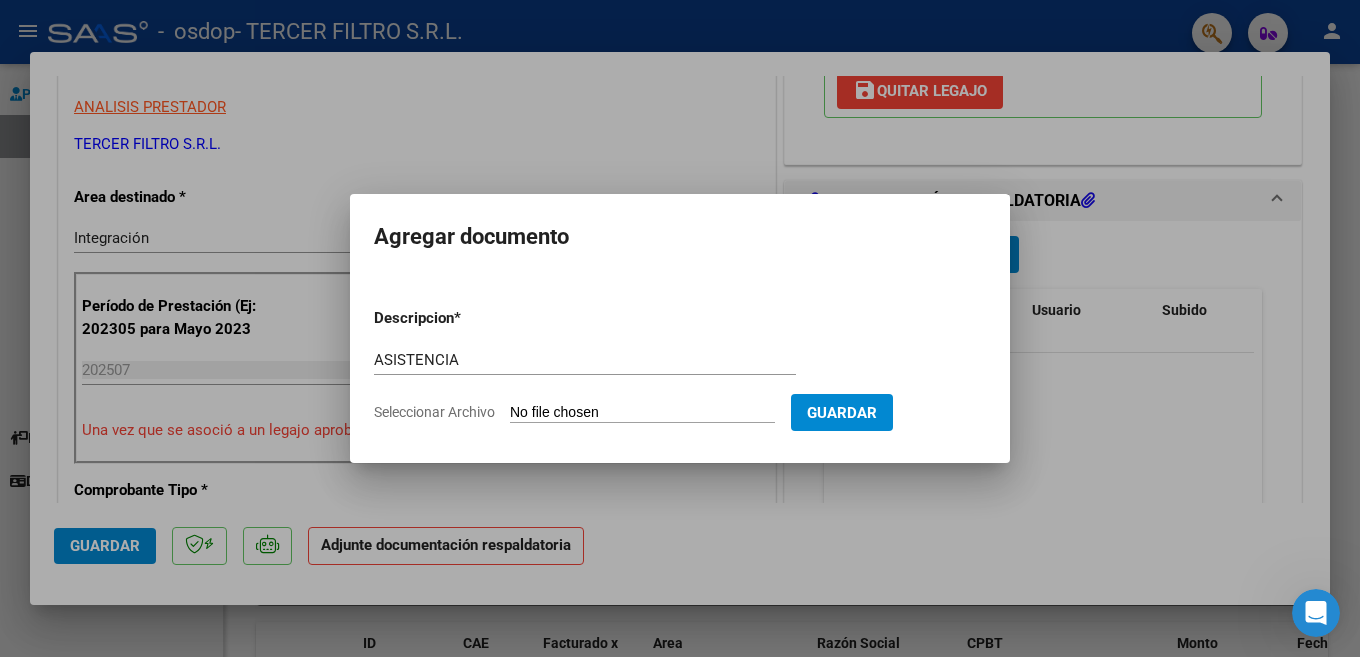 click on "Seleccionar Archivo" at bounding box center (642, 413) 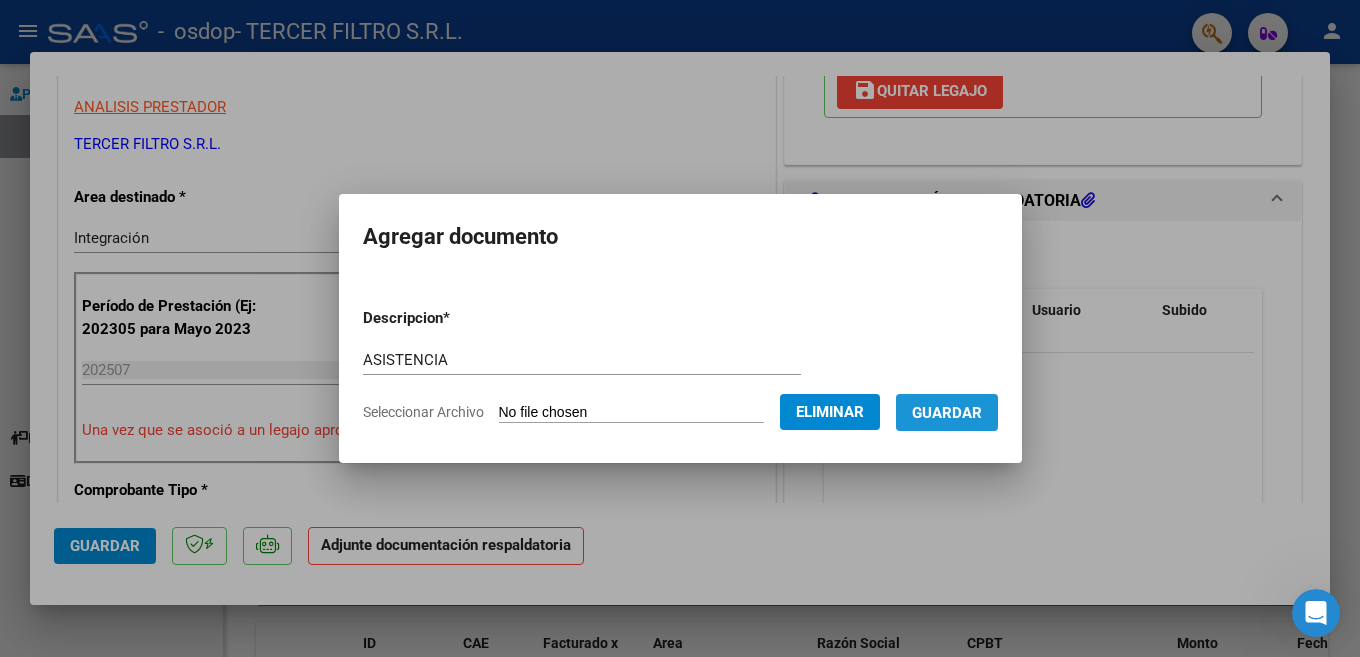 click on "Guardar" at bounding box center (947, 413) 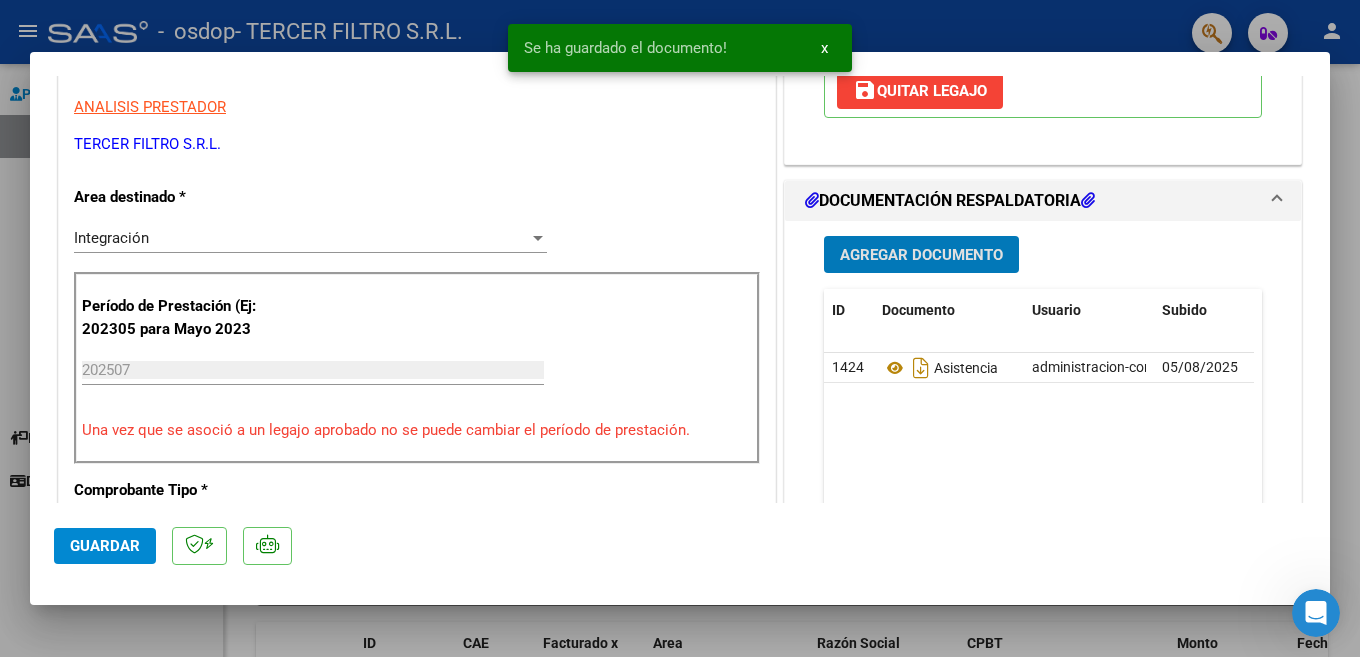 click on "Agregar Documento" at bounding box center [921, 255] 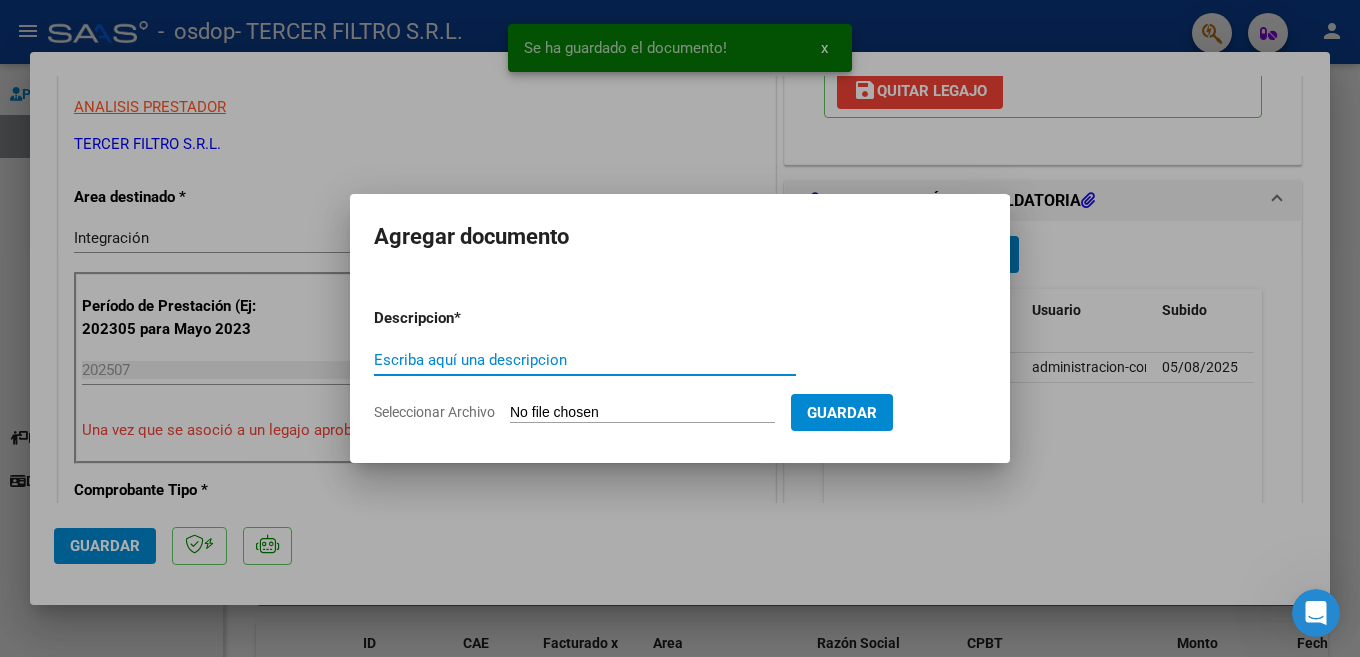 click on "Escriba aquí una descripcion" at bounding box center [585, 360] 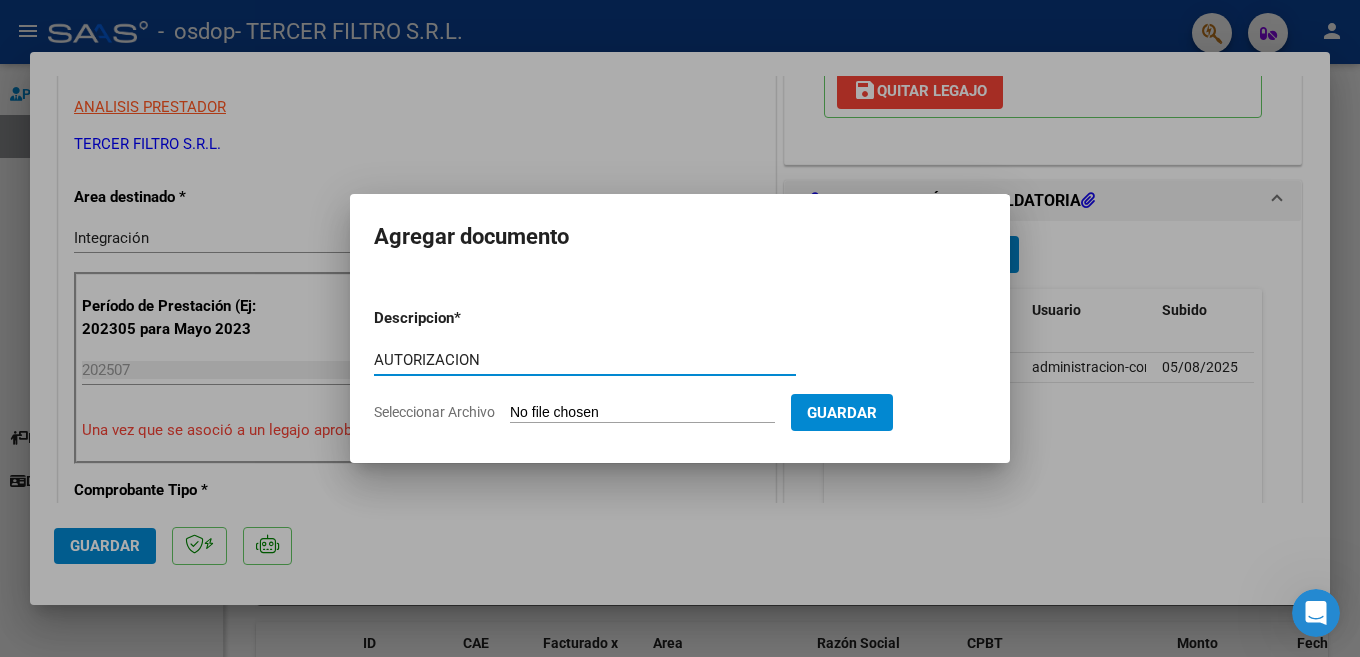 type on "AUTORIZACION" 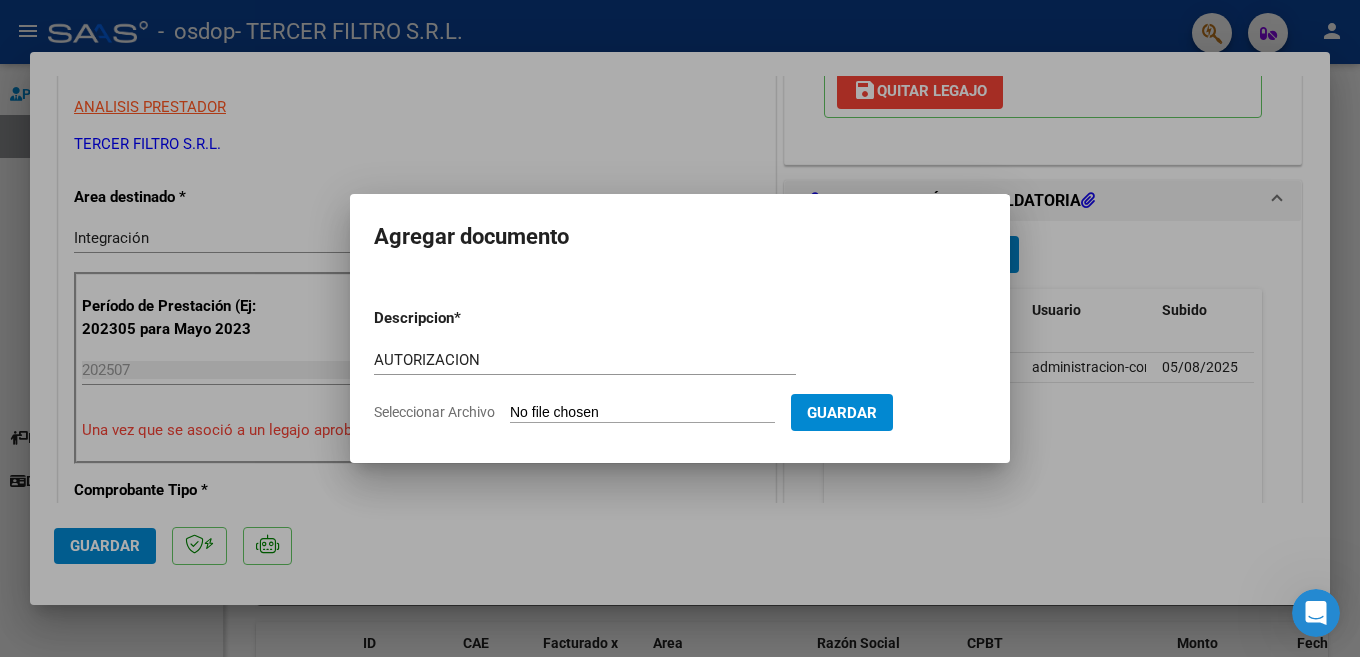 click on "Seleccionar Archivo" at bounding box center [642, 413] 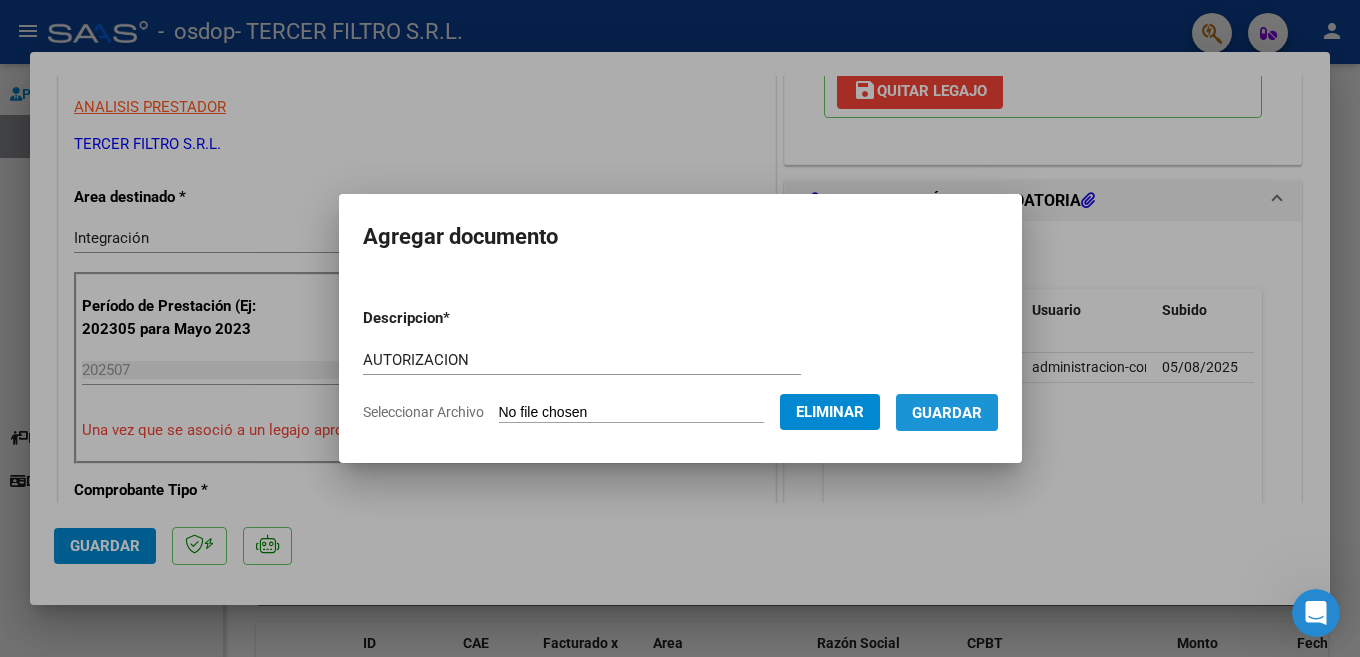 click on "Guardar" at bounding box center (947, 413) 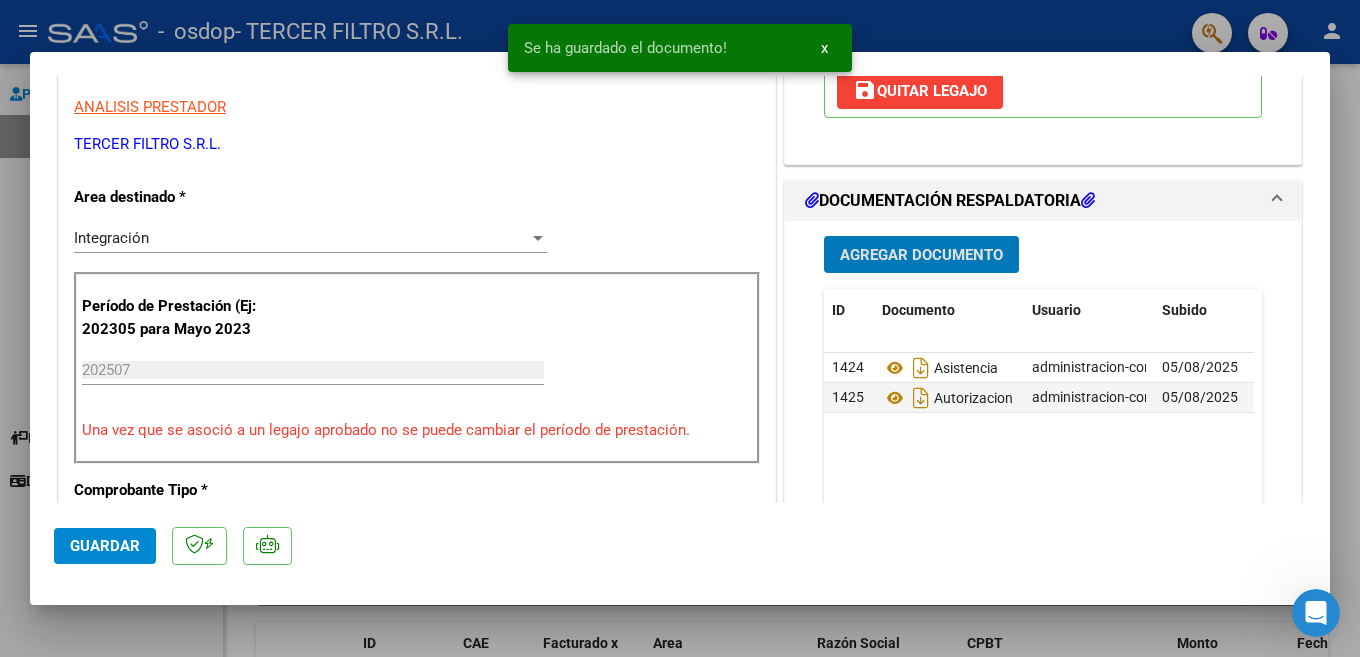 click on "Agregar Documento" at bounding box center [921, 255] 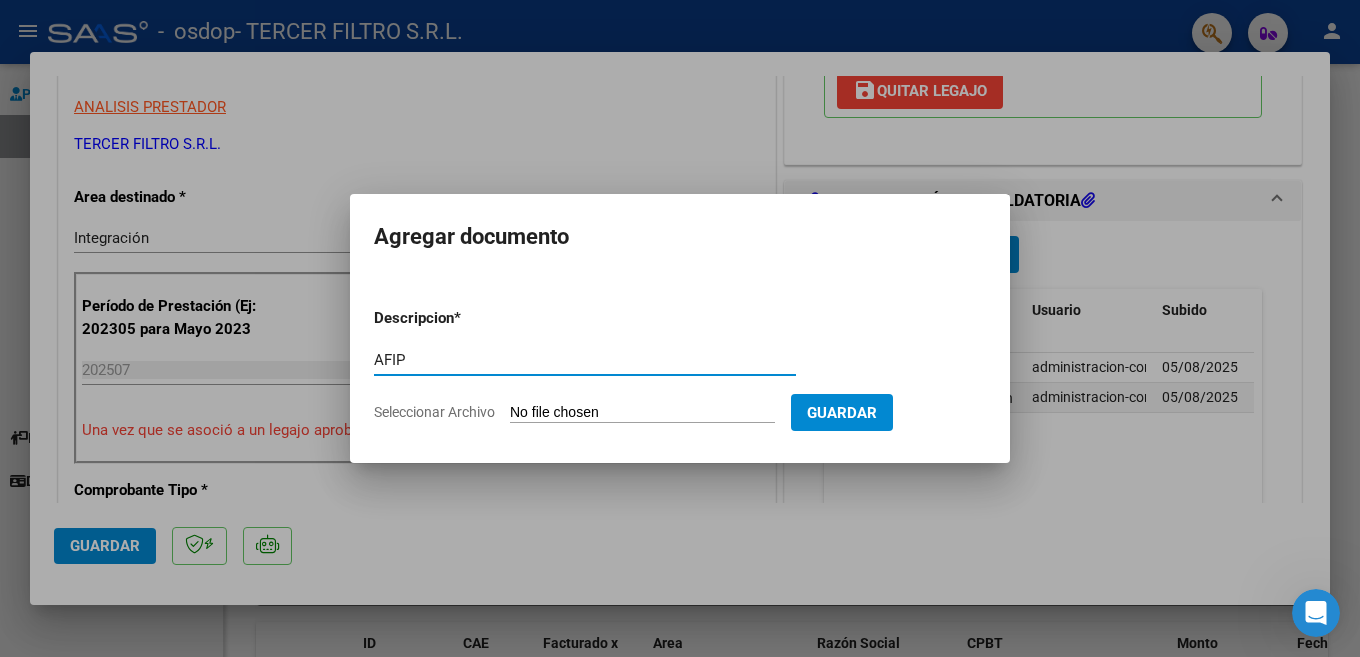 type on "AFIP" 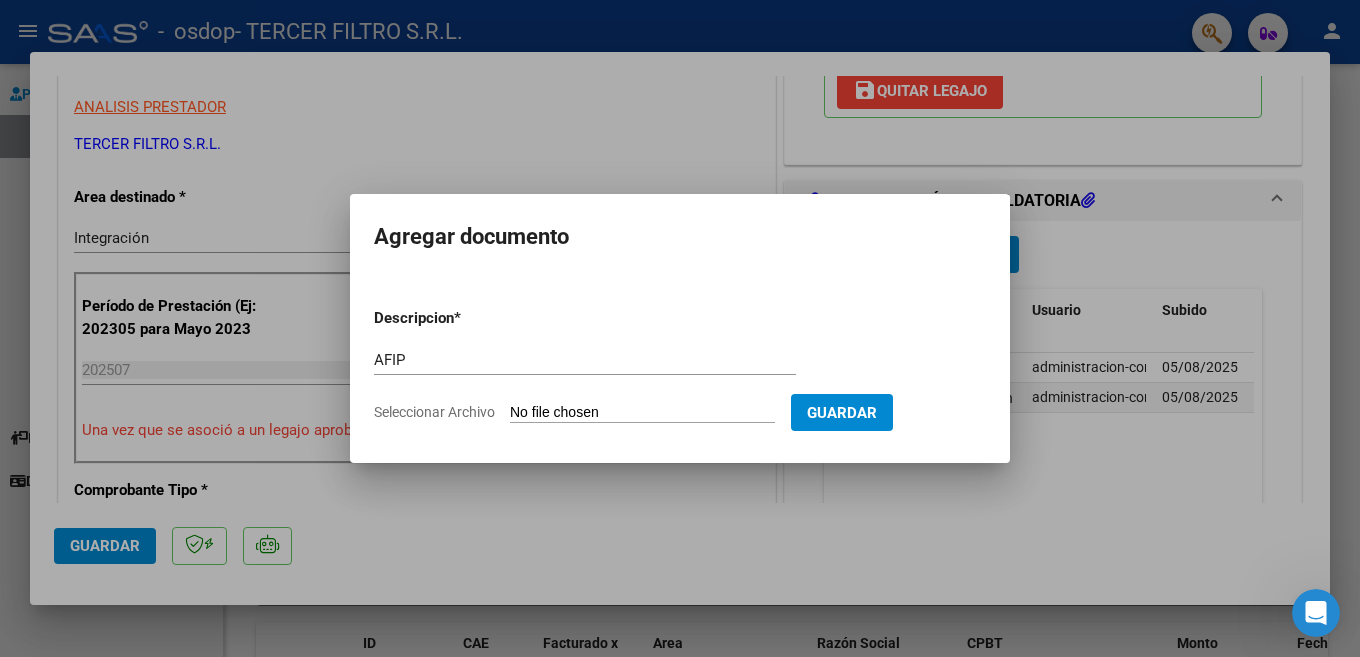 type on "C:\fakepath\Constatación de Comprobantes _ AFIP.pdf" 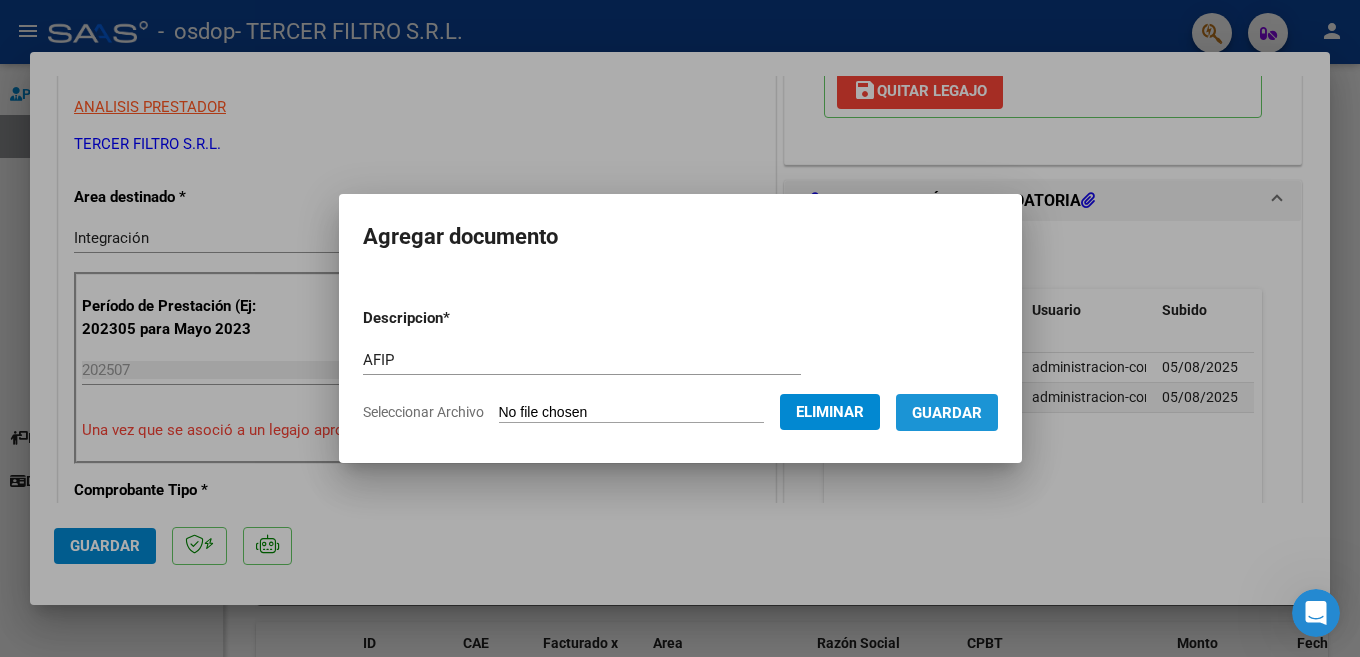 click on "Guardar" at bounding box center [947, 413] 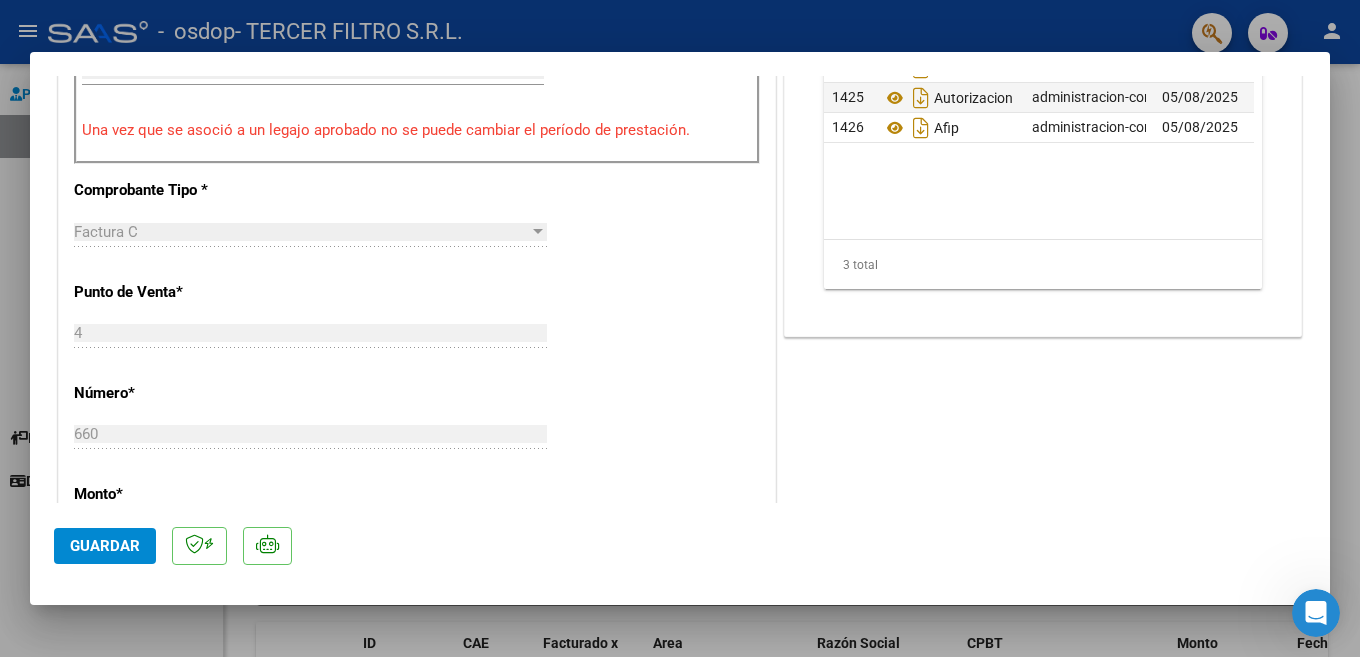 scroll, scrollTop: 1300, scrollLeft: 0, axis: vertical 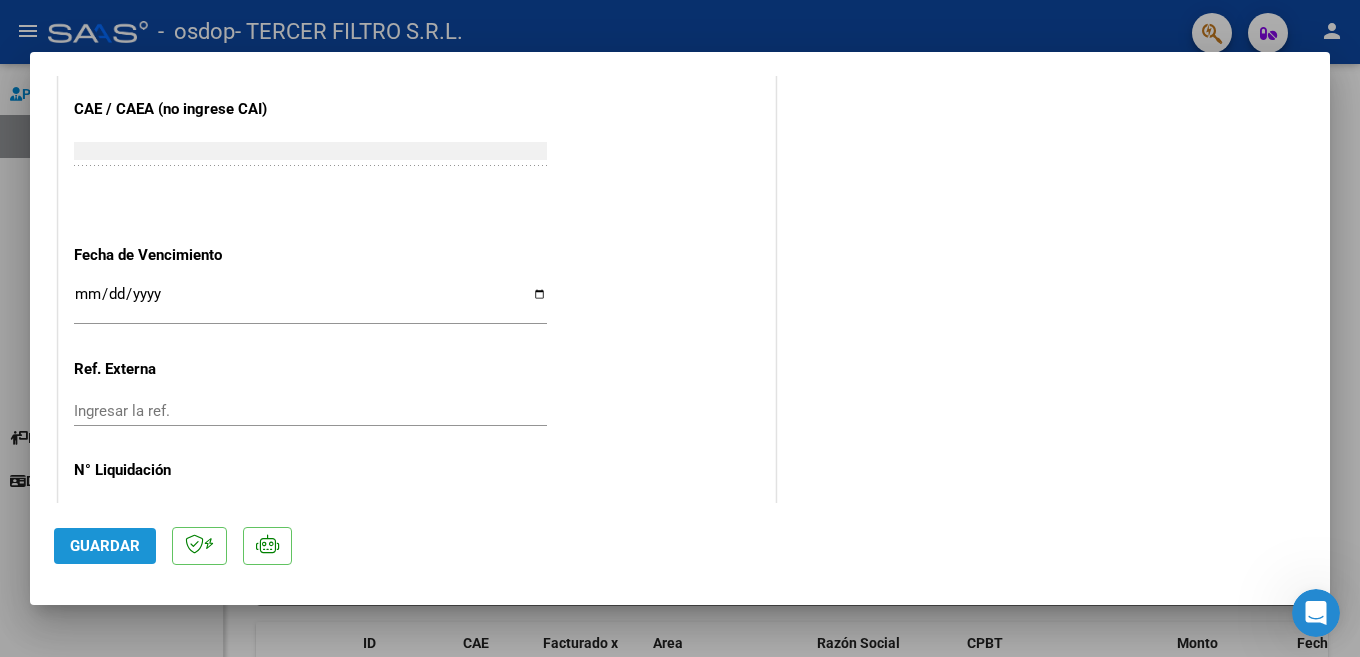 click on "Guardar" 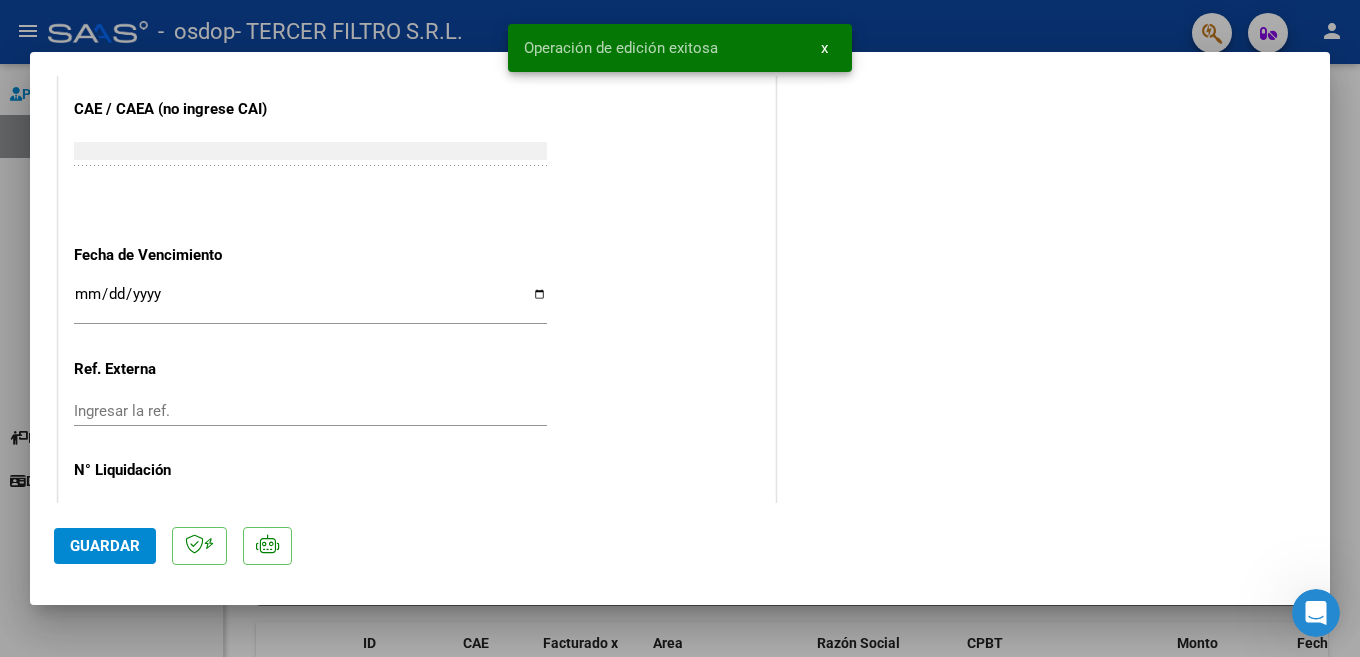 click at bounding box center [680, 328] 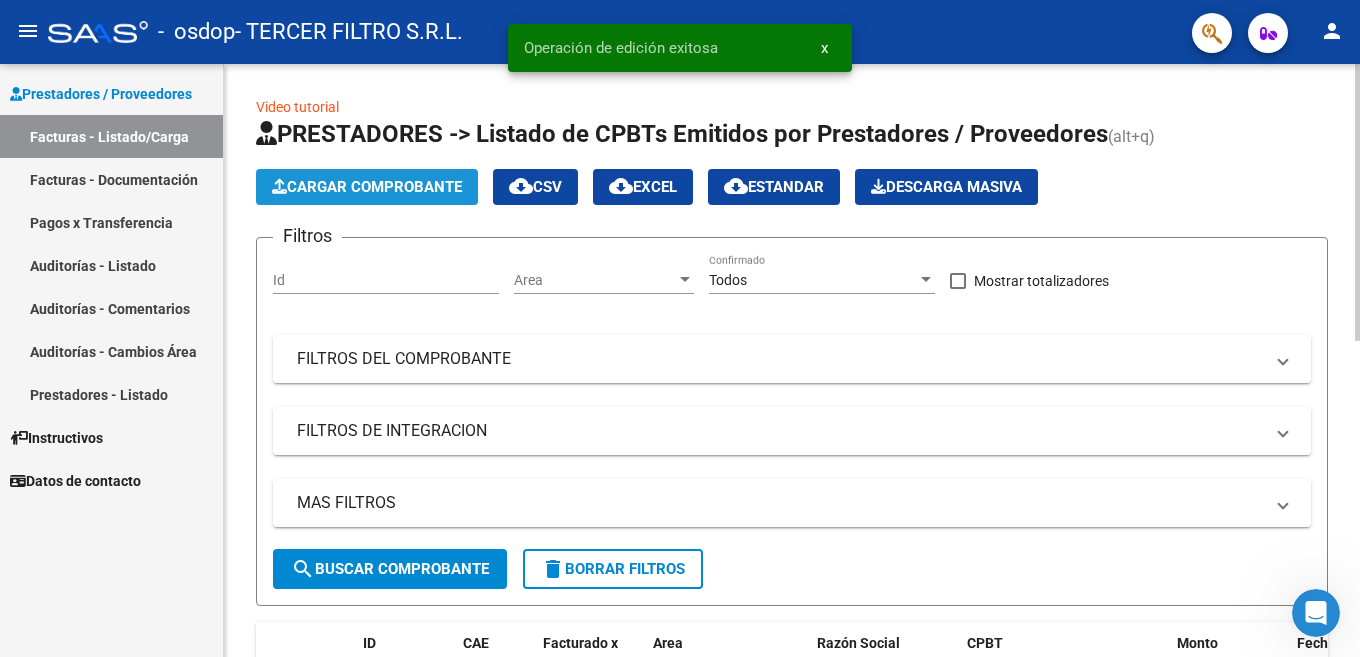 click on "Cargar Comprobante" 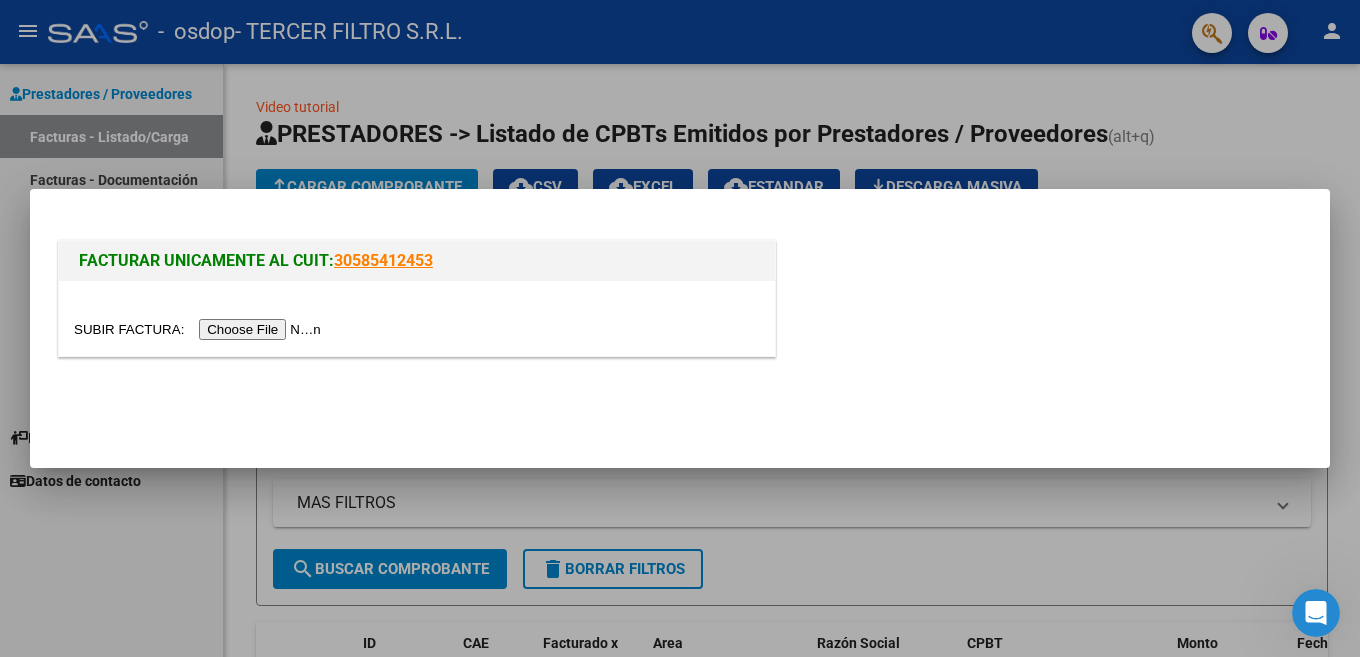 click at bounding box center [200, 329] 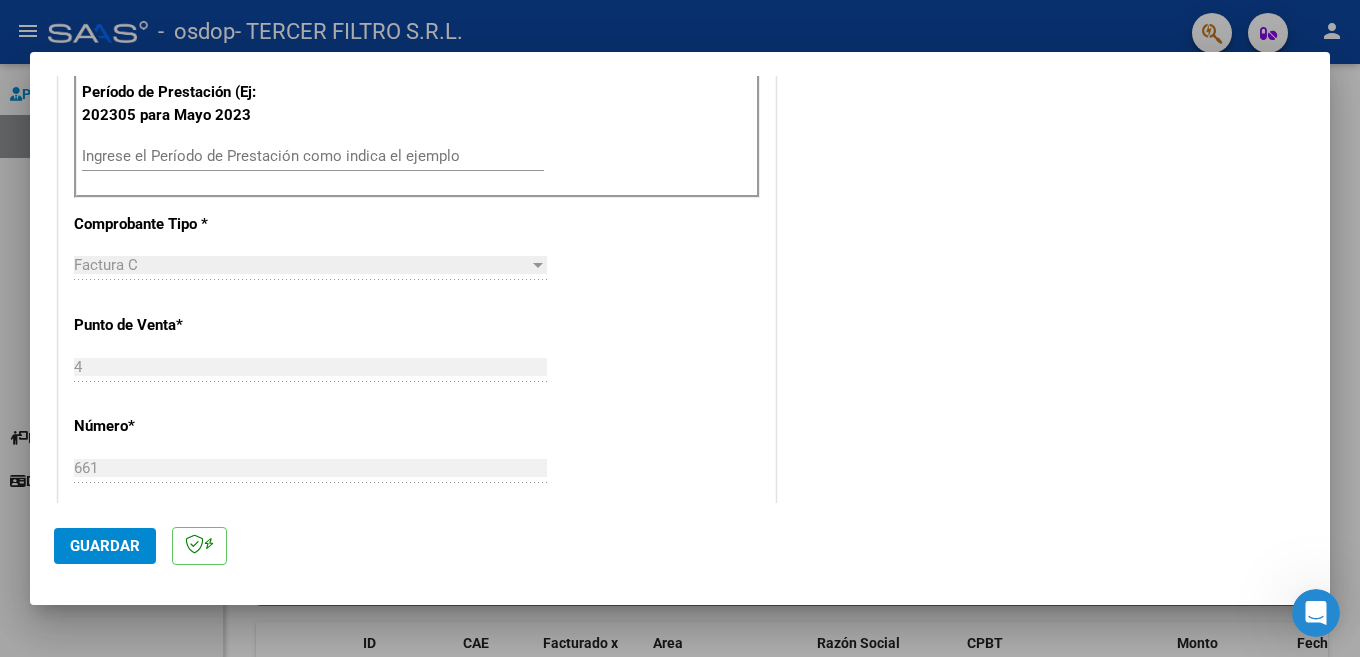 scroll, scrollTop: 600, scrollLeft: 0, axis: vertical 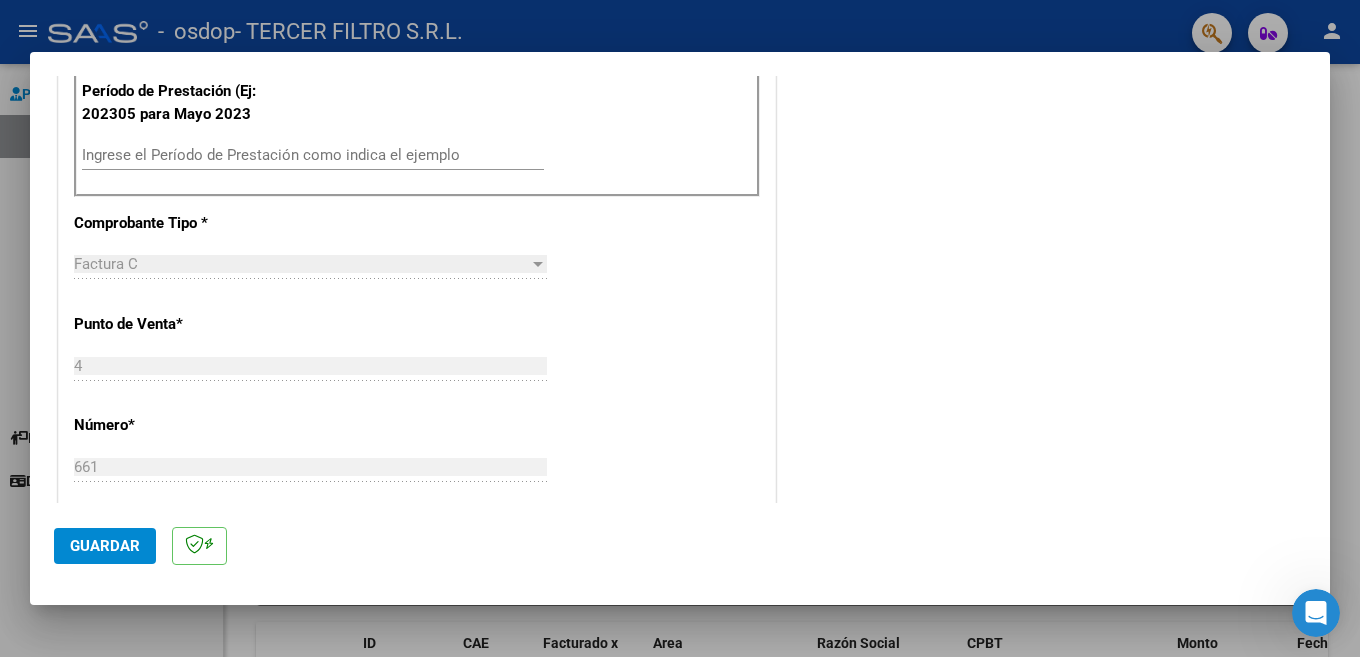 click on "Ingrese el Período de Prestación como indica el ejemplo" at bounding box center [313, 155] 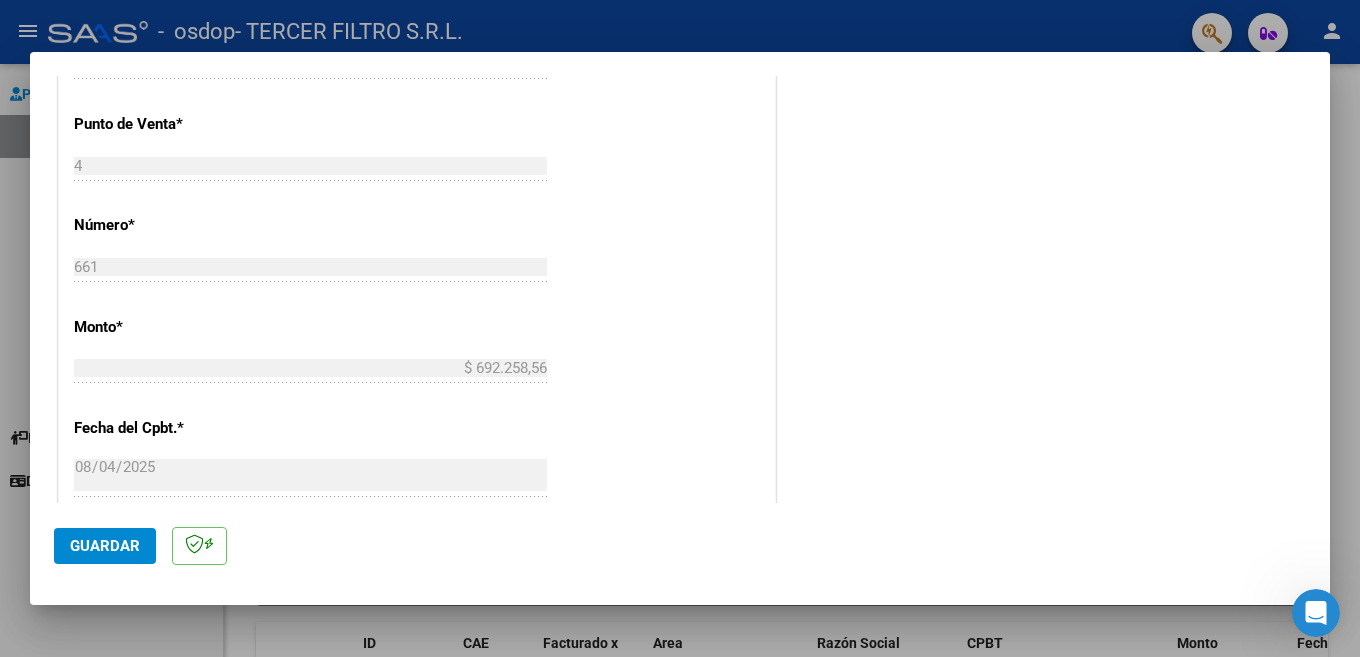 type on "202507" 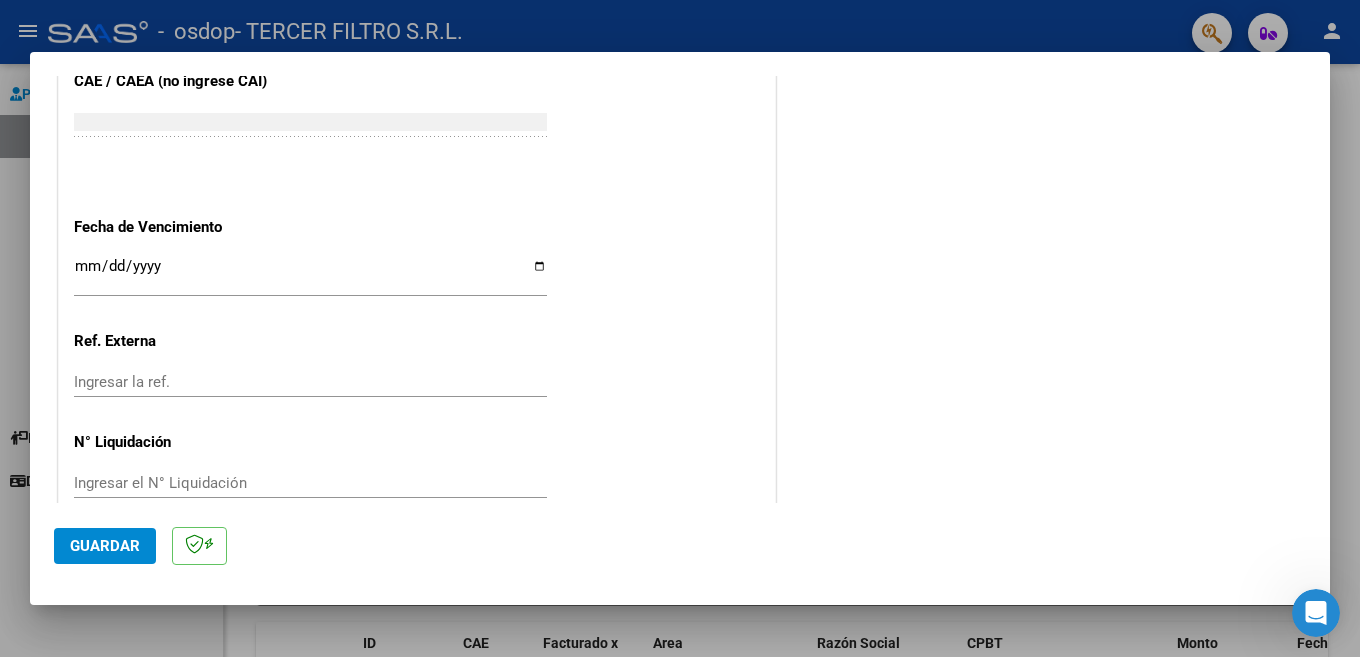 scroll, scrollTop: 1270, scrollLeft: 0, axis: vertical 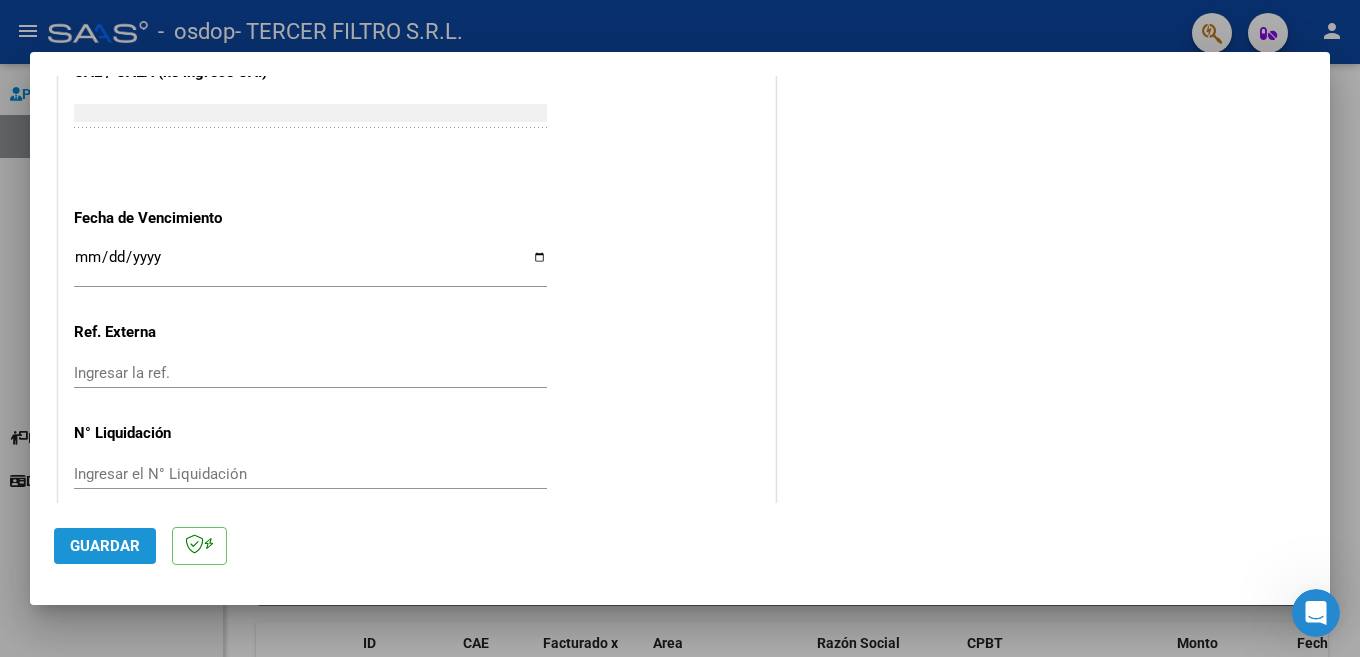 click on "Guardar" 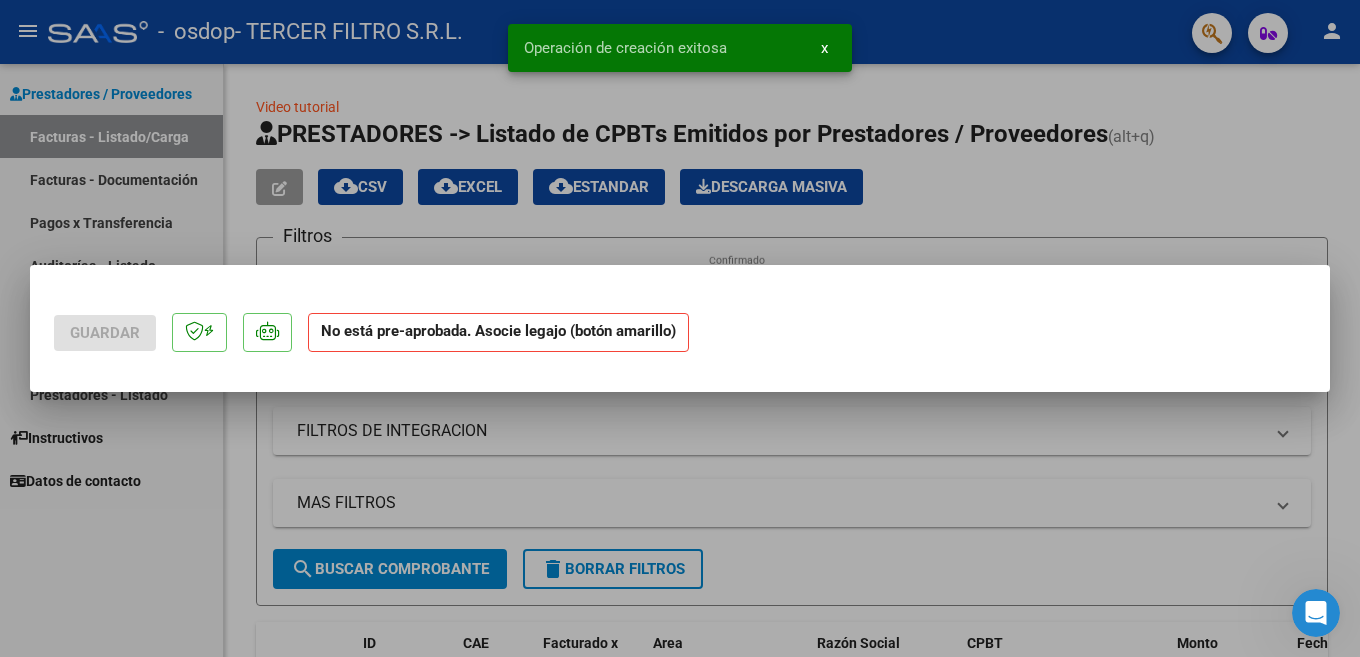 scroll, scrollTop: 0, scrollLeft: 0, axis: both 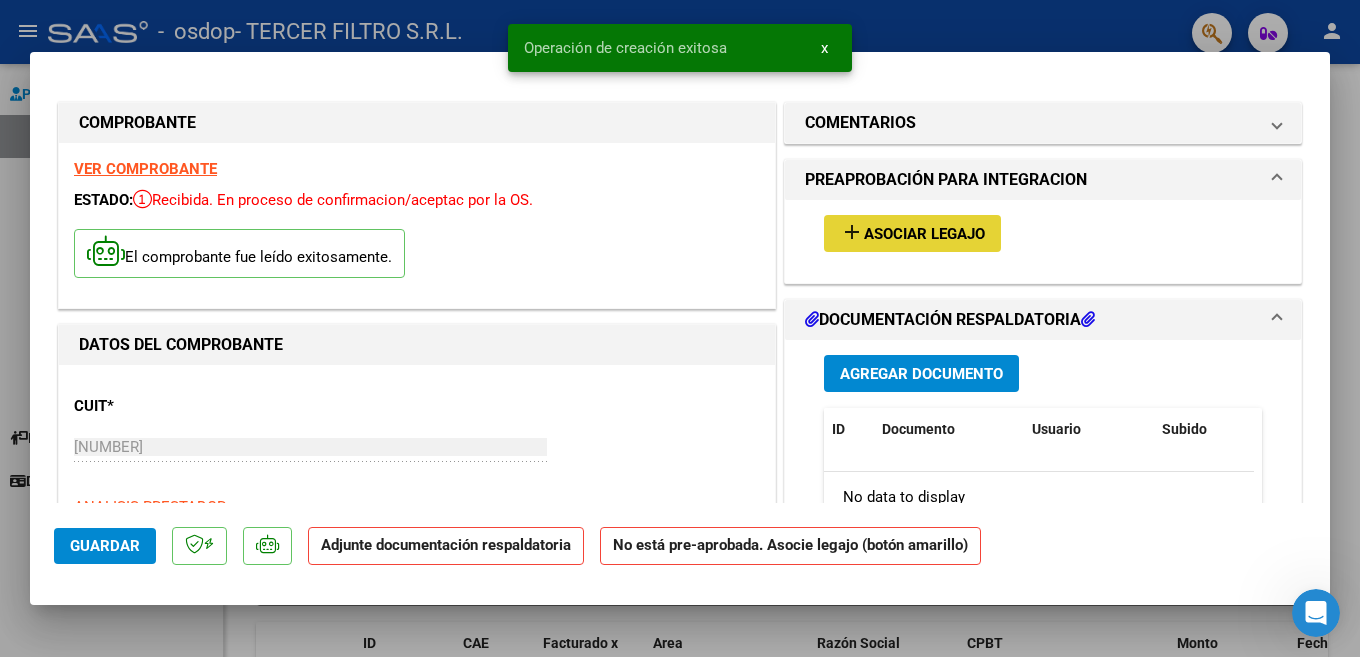 click on "Asociar Legajo" at bounding box center (924, 234) 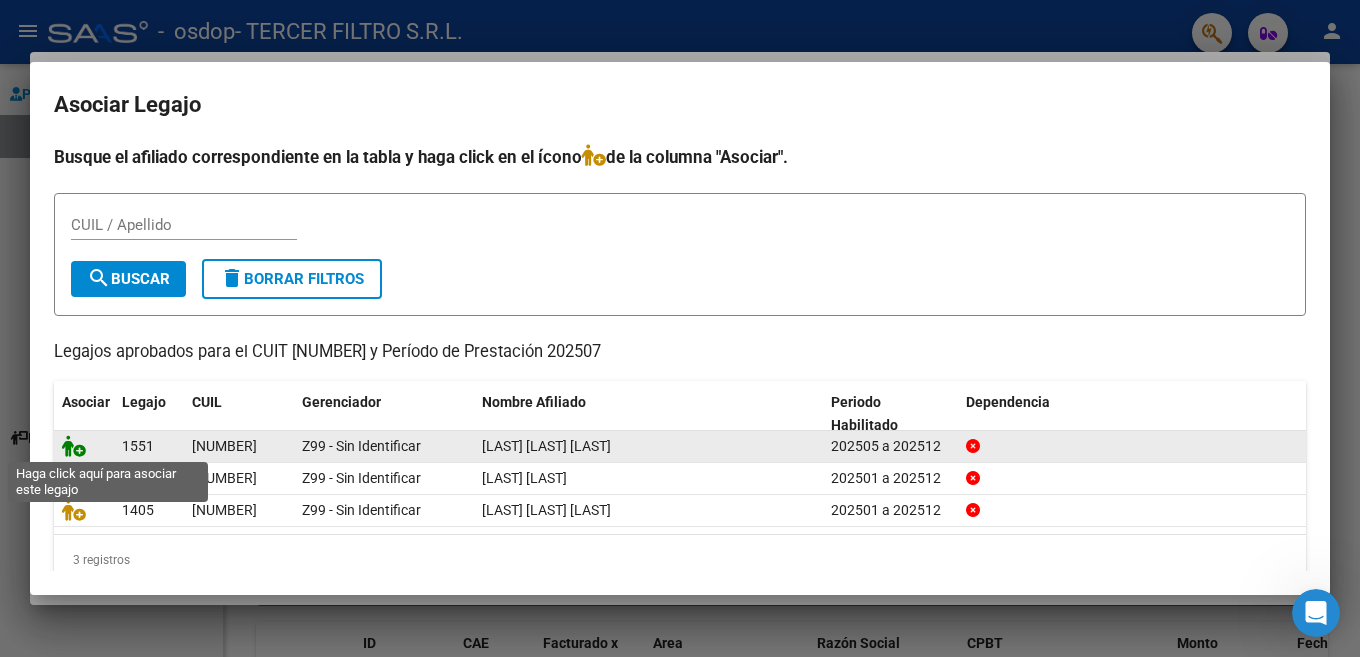 click 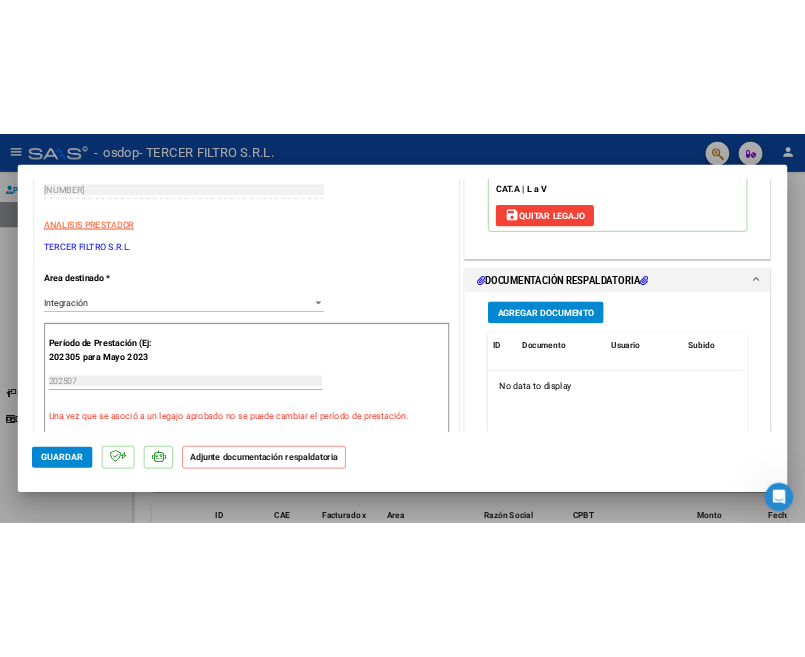 scroll, scrollTop: 400, scrollLeft: 0, axis: vertical 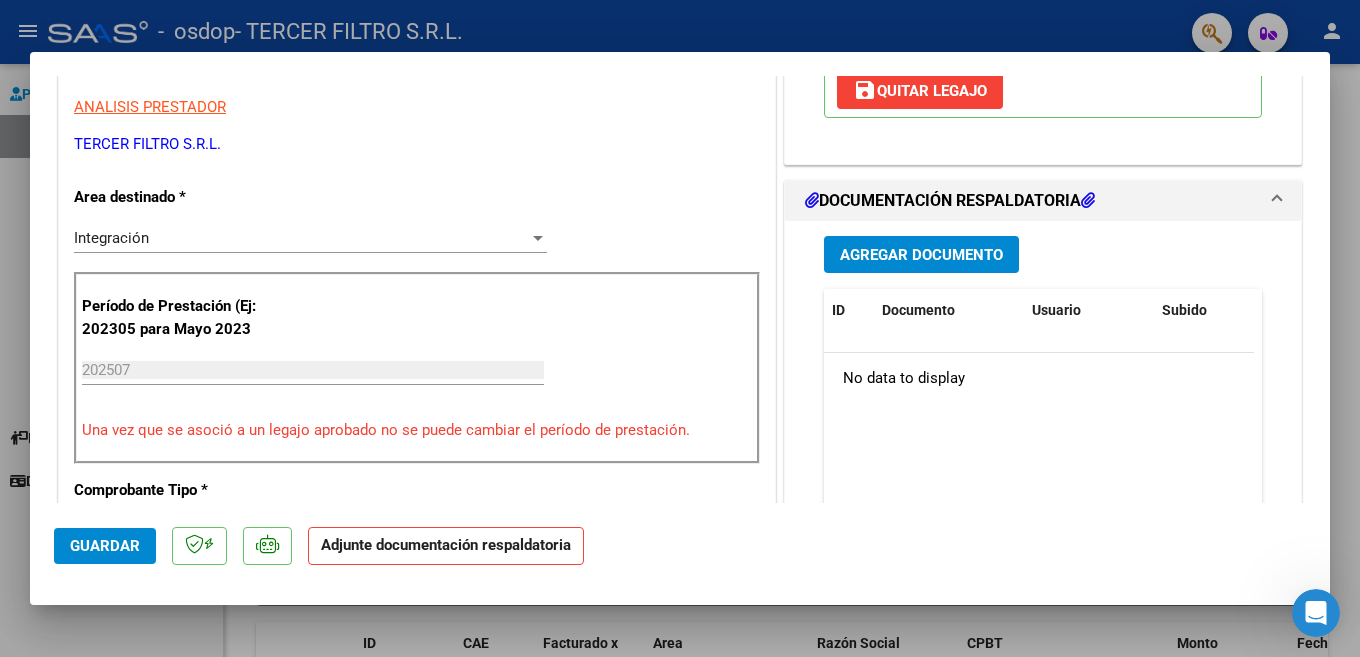 click on "Agregar Documento" at bounding box center (921, 255) 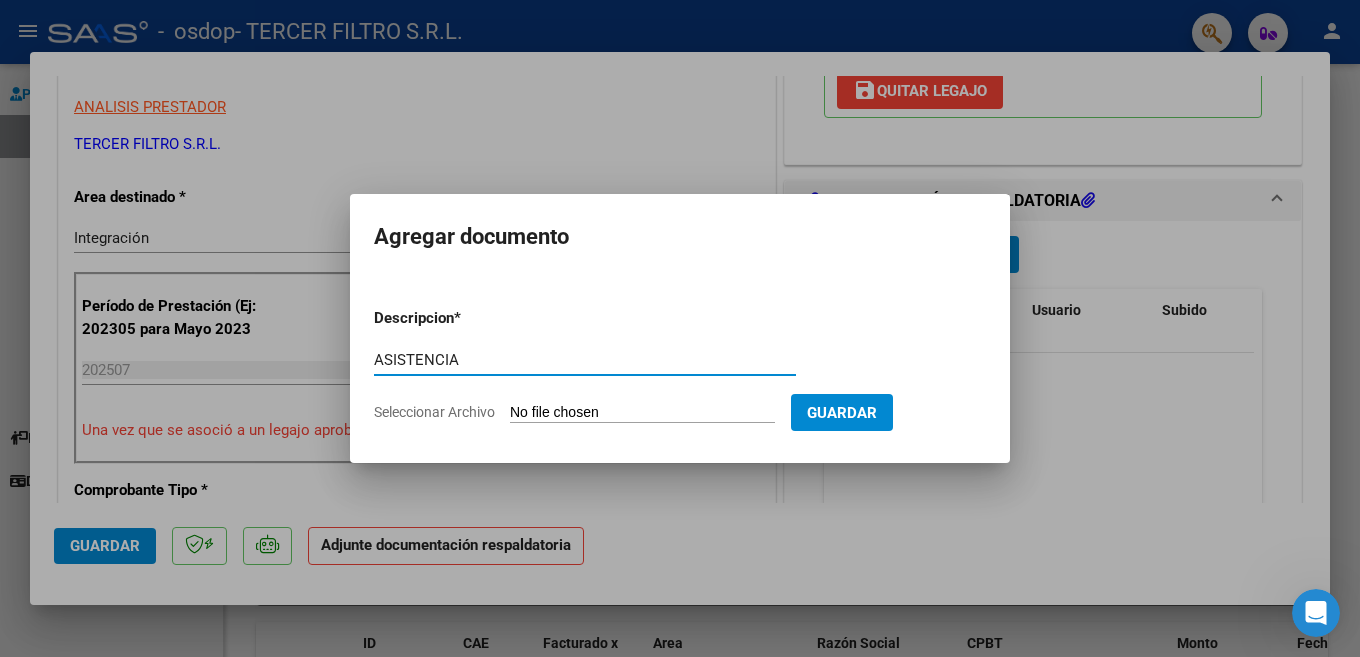 type on "ASISTENCIA" 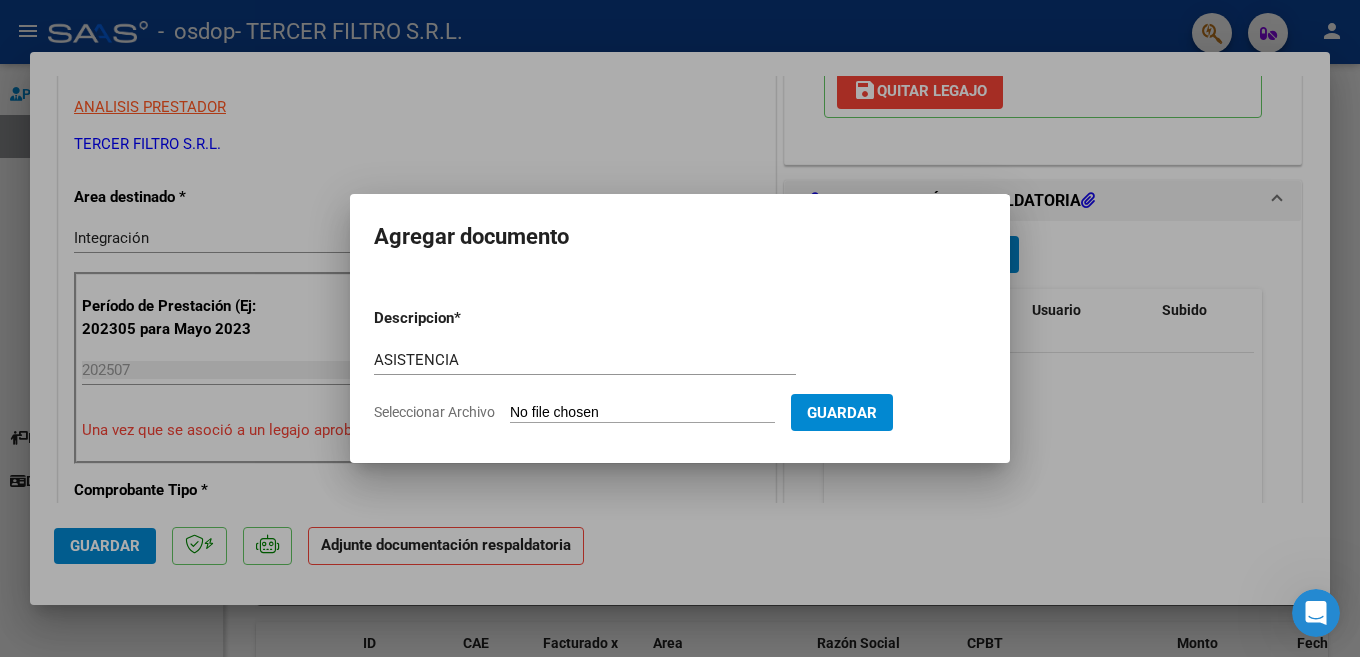 click on "Seleccionar Archivo" at bounding box center (642, 413) 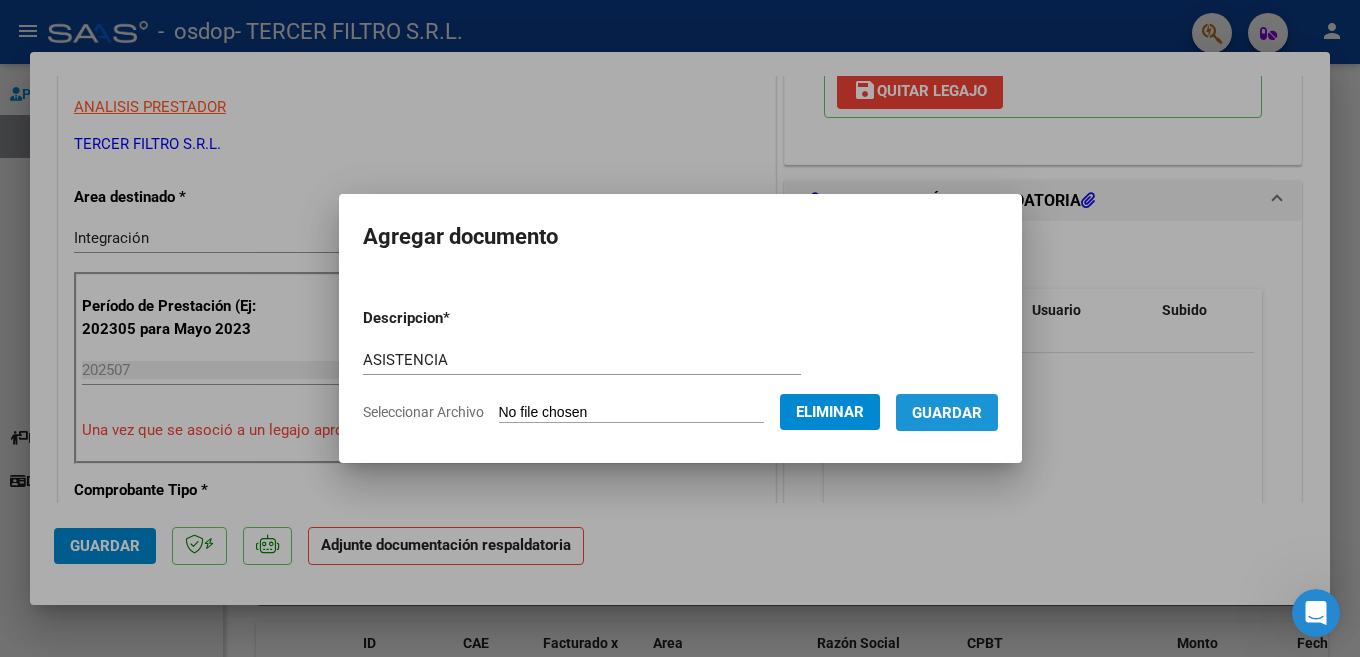 click on "Guardar" at bounding box center (947, 412) 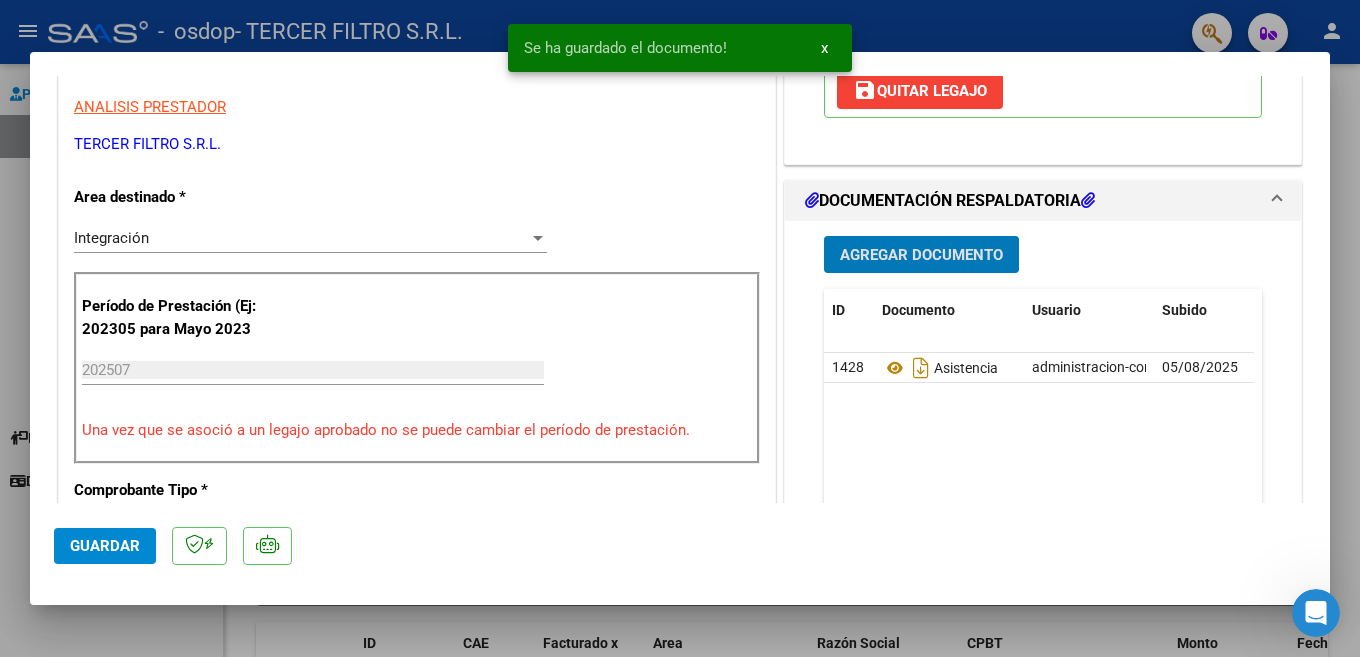 click on "Agregar Documento" at bounding box center (921, 254) 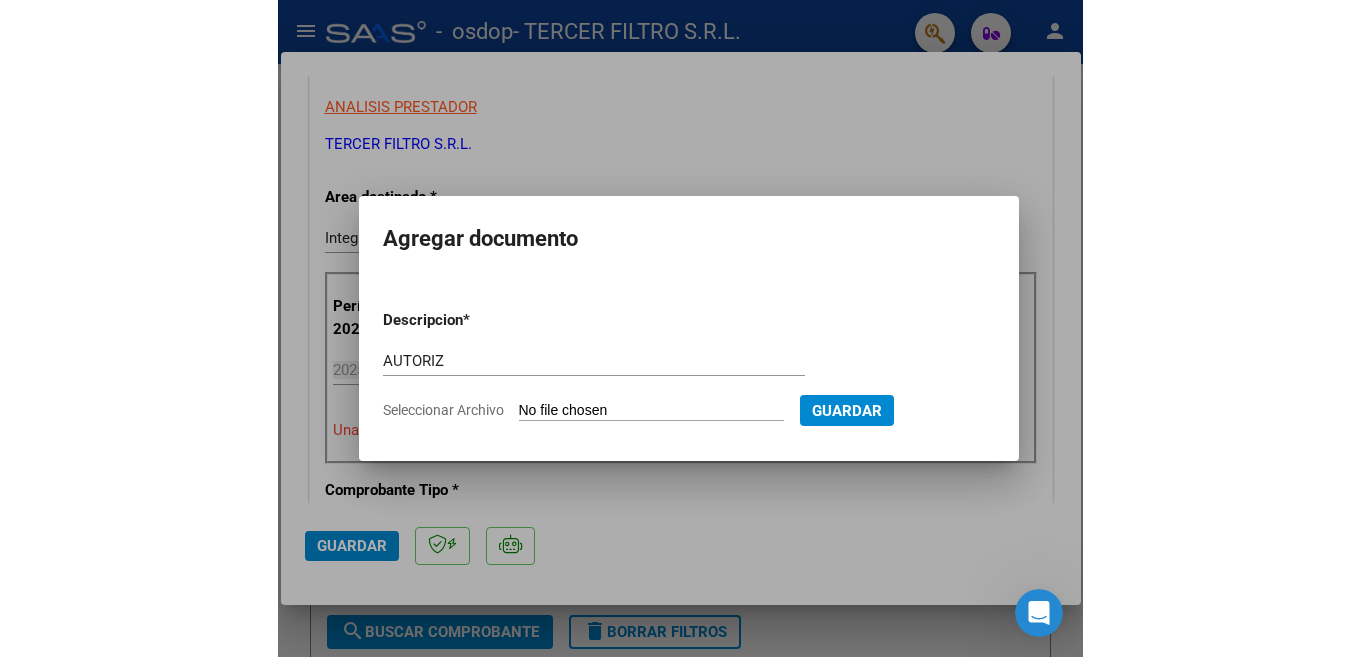 scroll, scrollTop: 422, scrollLeft: 0, axis: vertical 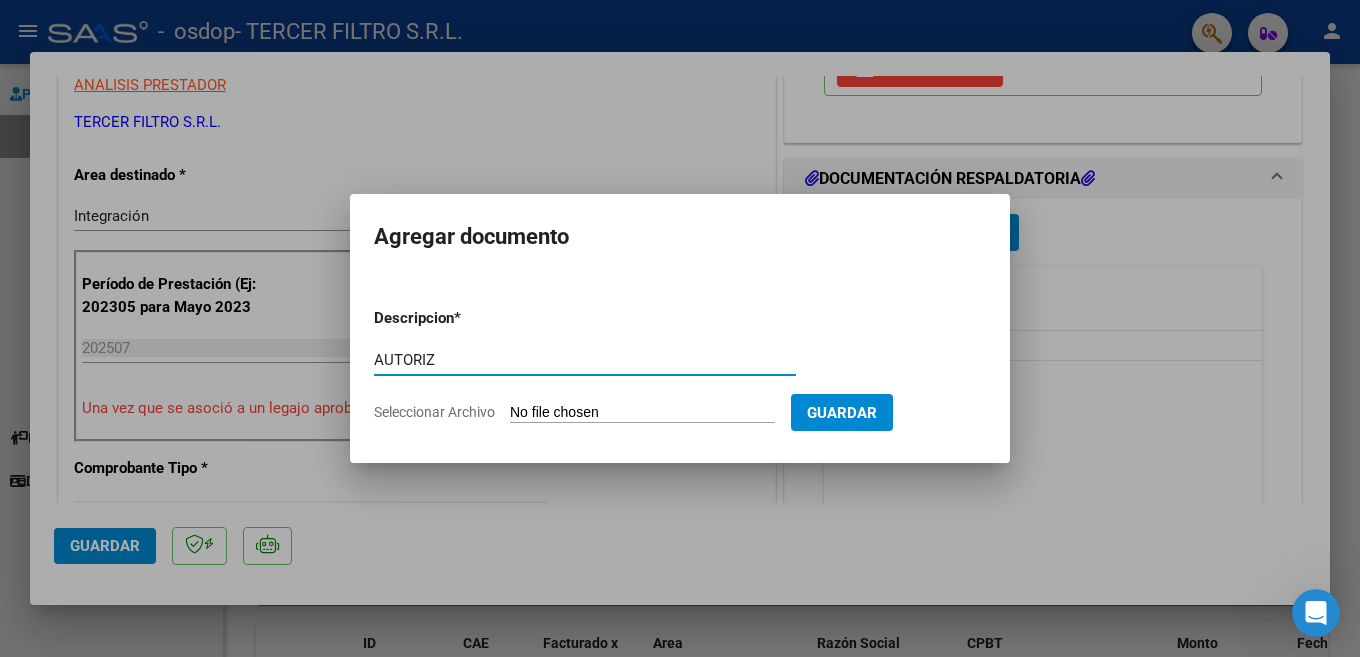 click on "AUTORIZ" at bounding box center [585, 360] 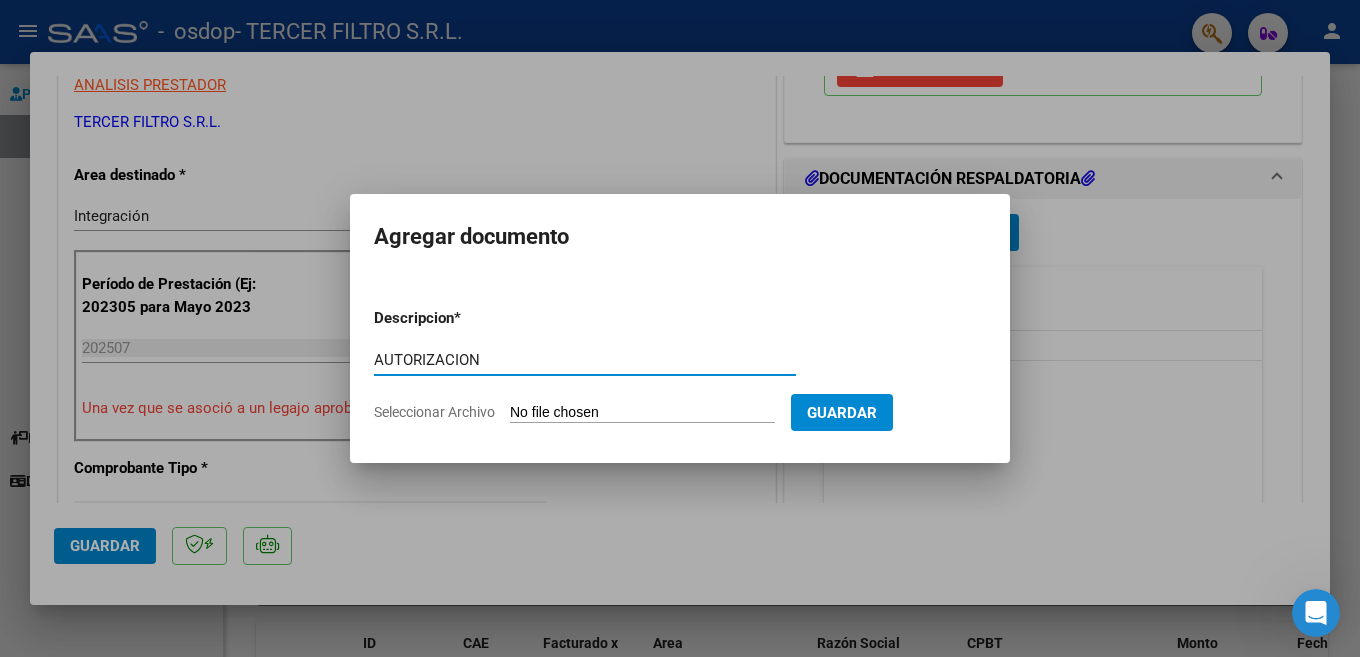 type on "AUTORIZACION" 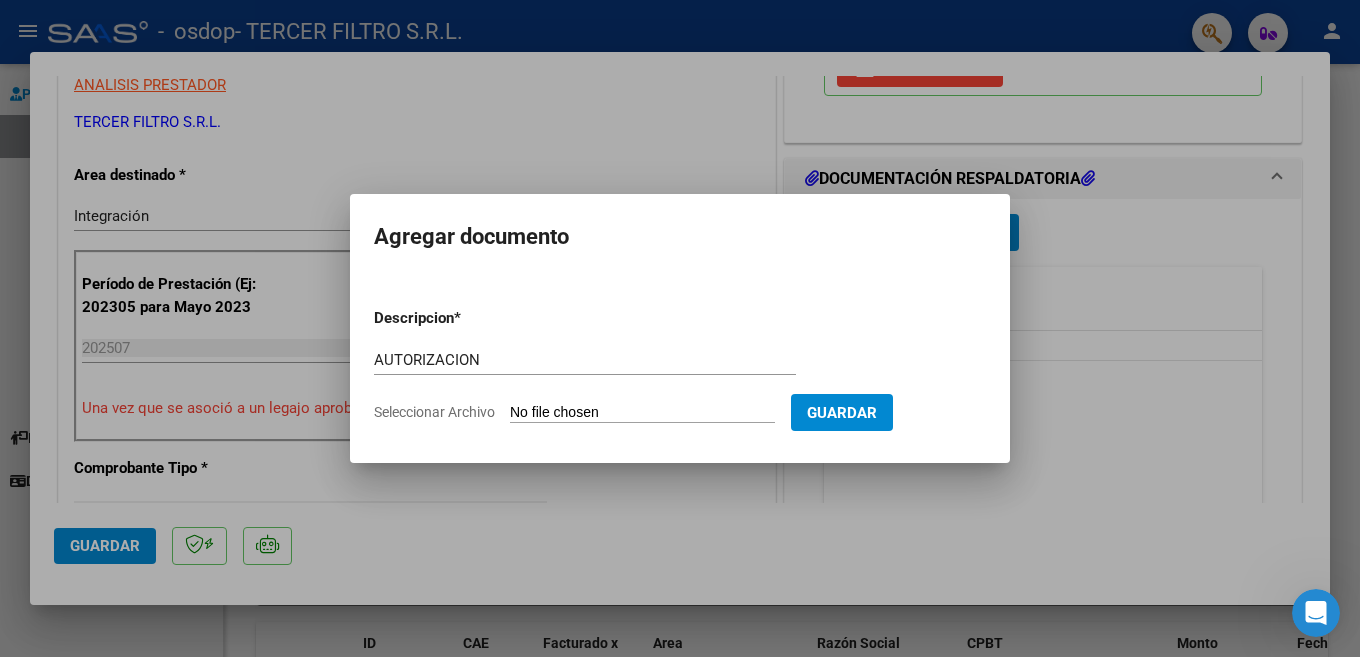 click on "Descripcion  *   AUTORIZACION Escriba aquí una descripcion  Seleccionar Archivo Guardar" at bounding box center [680, 365] 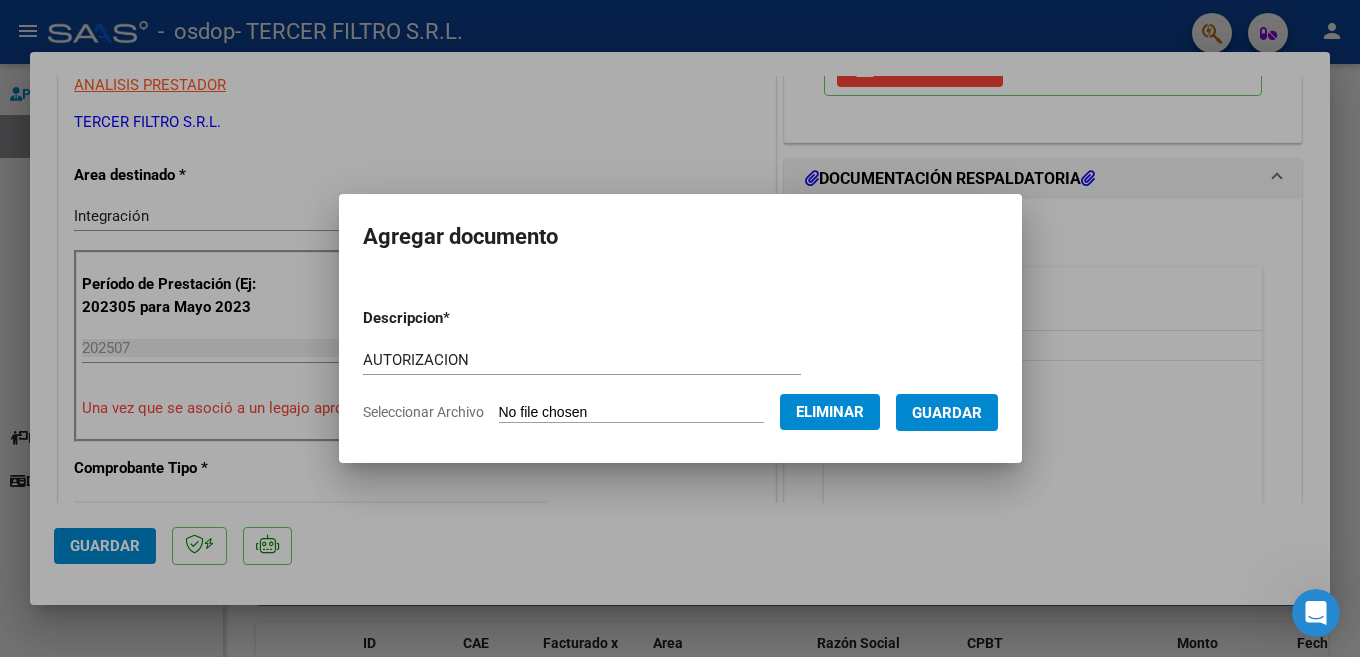 click on "Guardar" at bounding box center (947, 413) 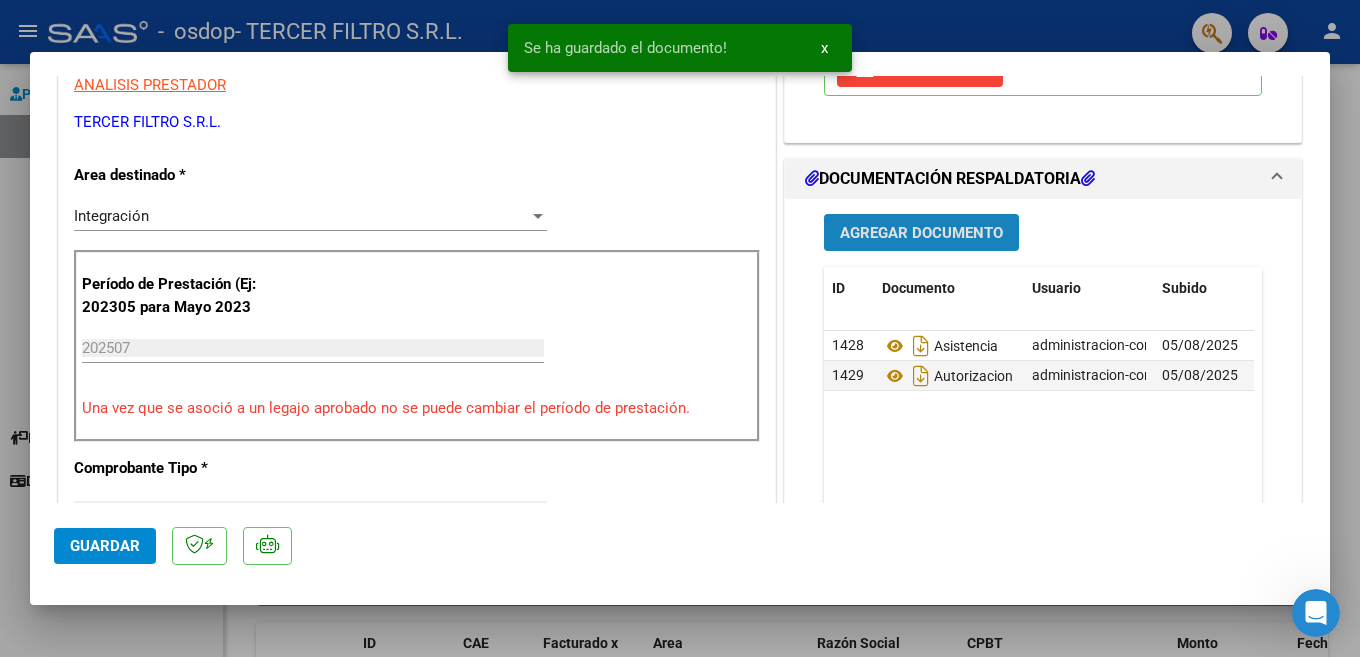 click on "Agregar Documento" at bounding box center [921, 232] 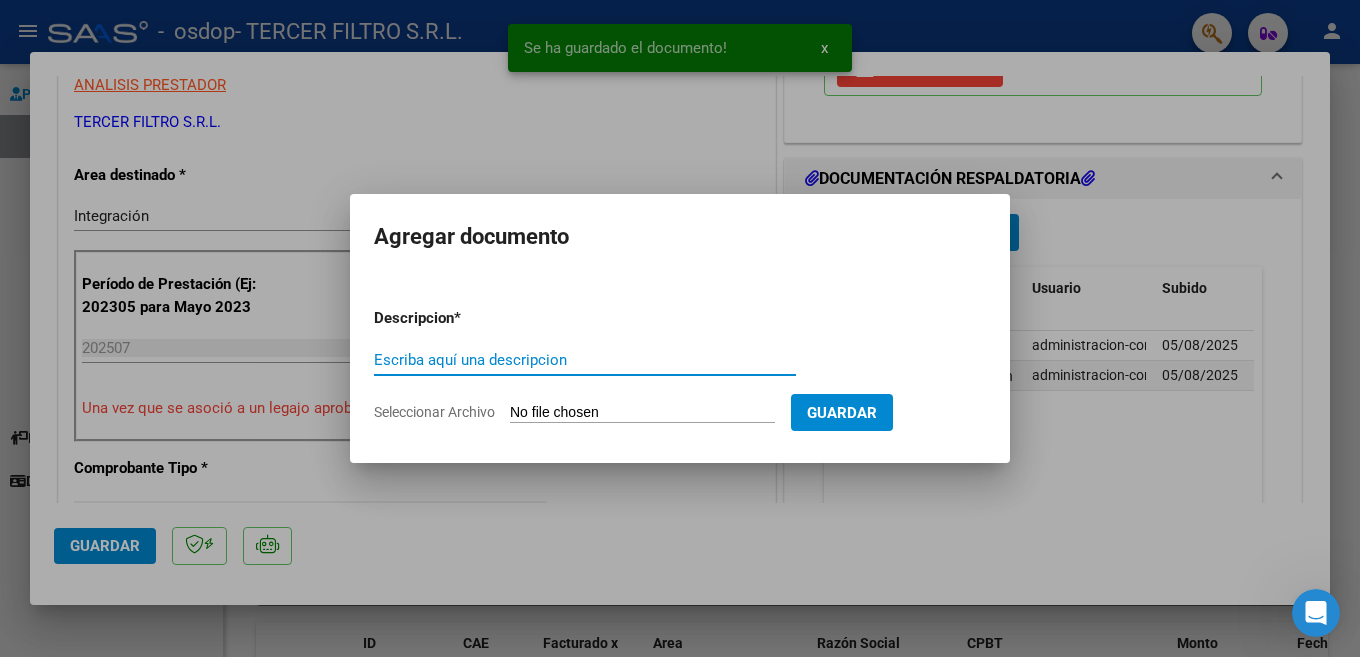 click on "Escriba aquí una descripcion" at bounding box center (585, 360) 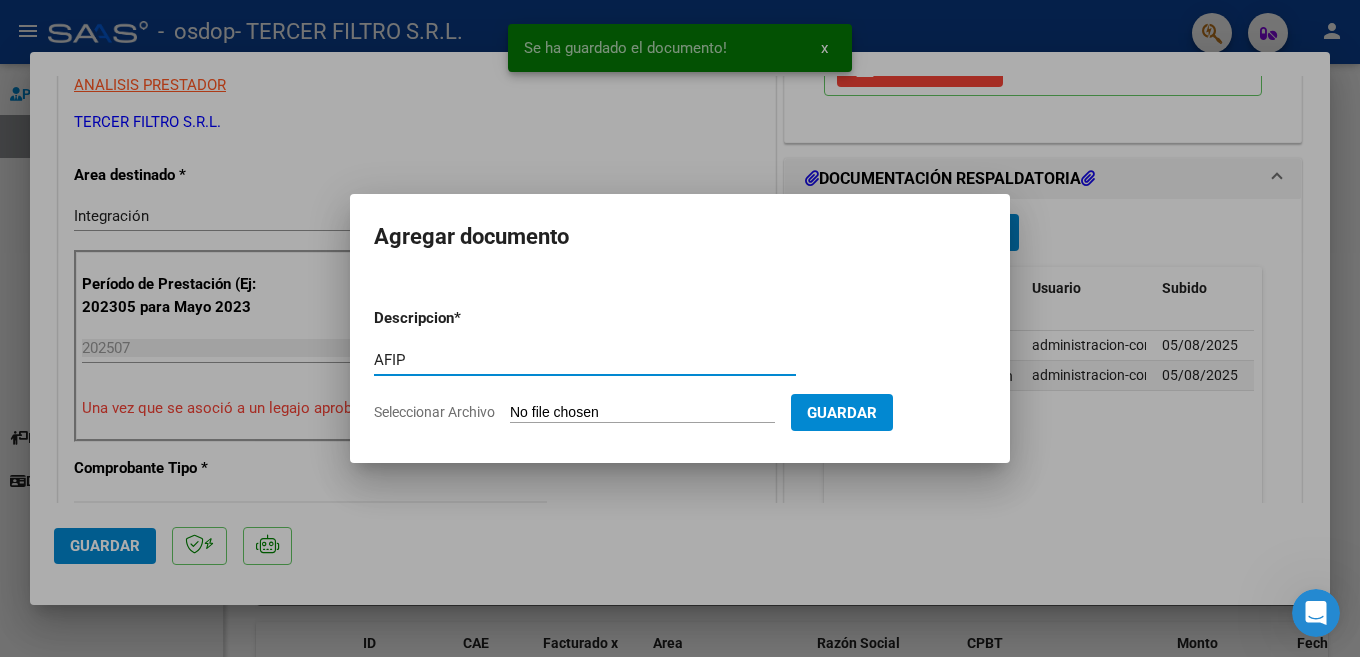 type on "AFIP" 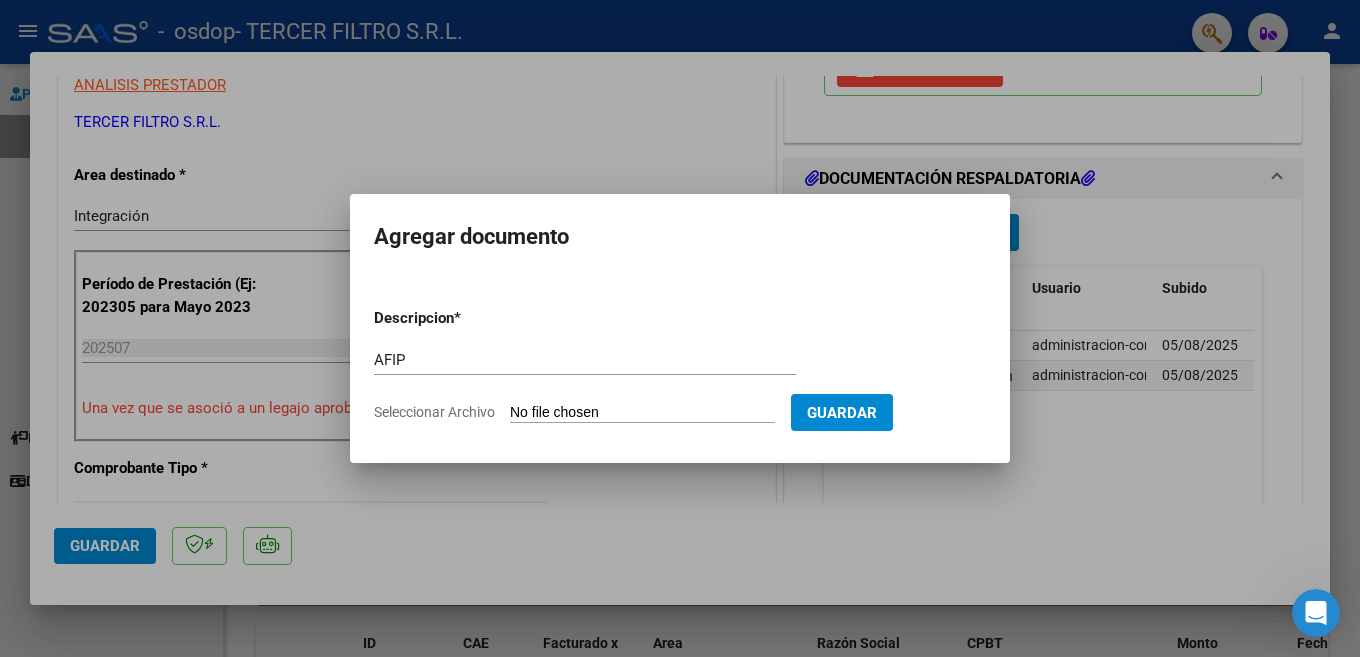click on "Seleccionar Archivo" at bounding box center (642, 413) 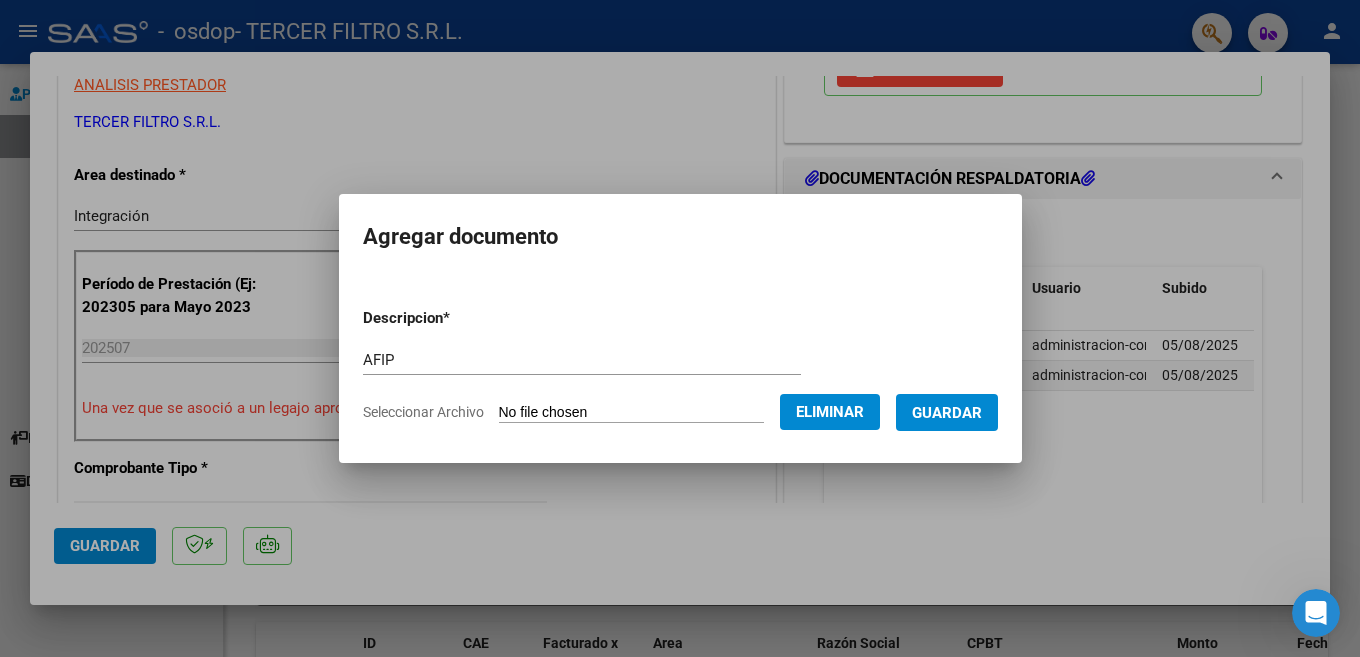 click on "Guardar" at bounding box center [947, 413] 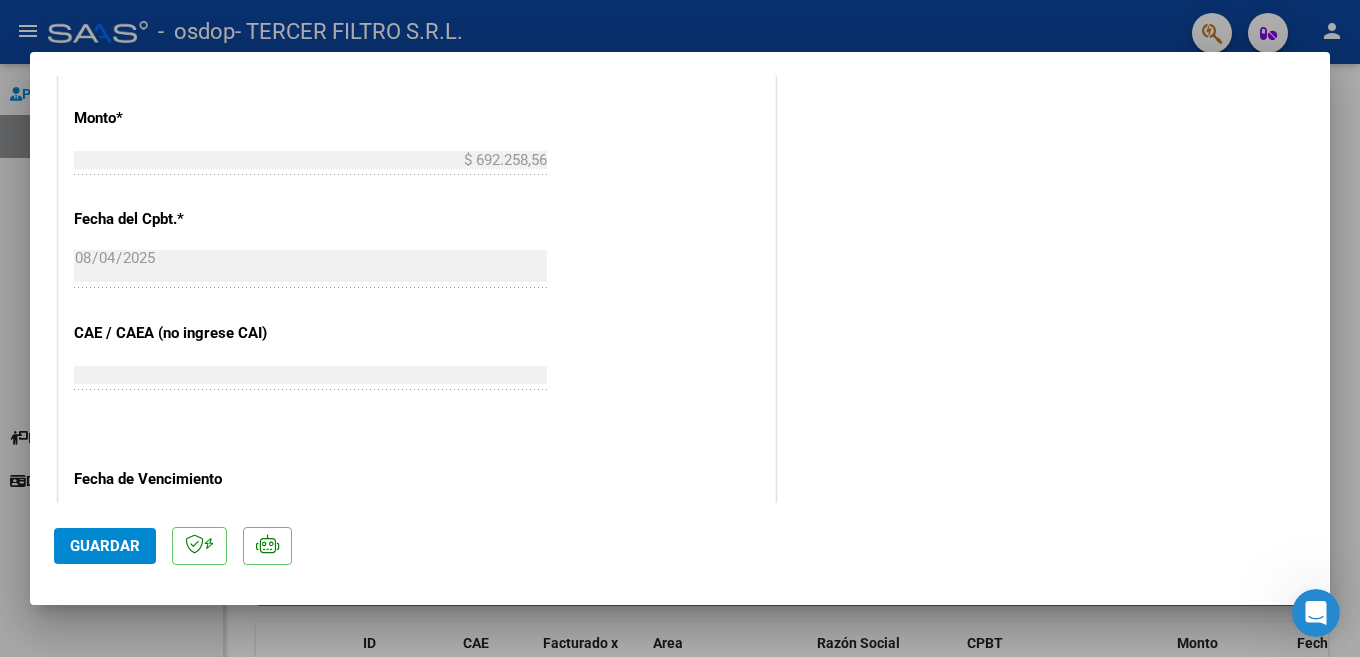 scroll, scrollTop: 1100, scrollLeft: 0, axis: vertical 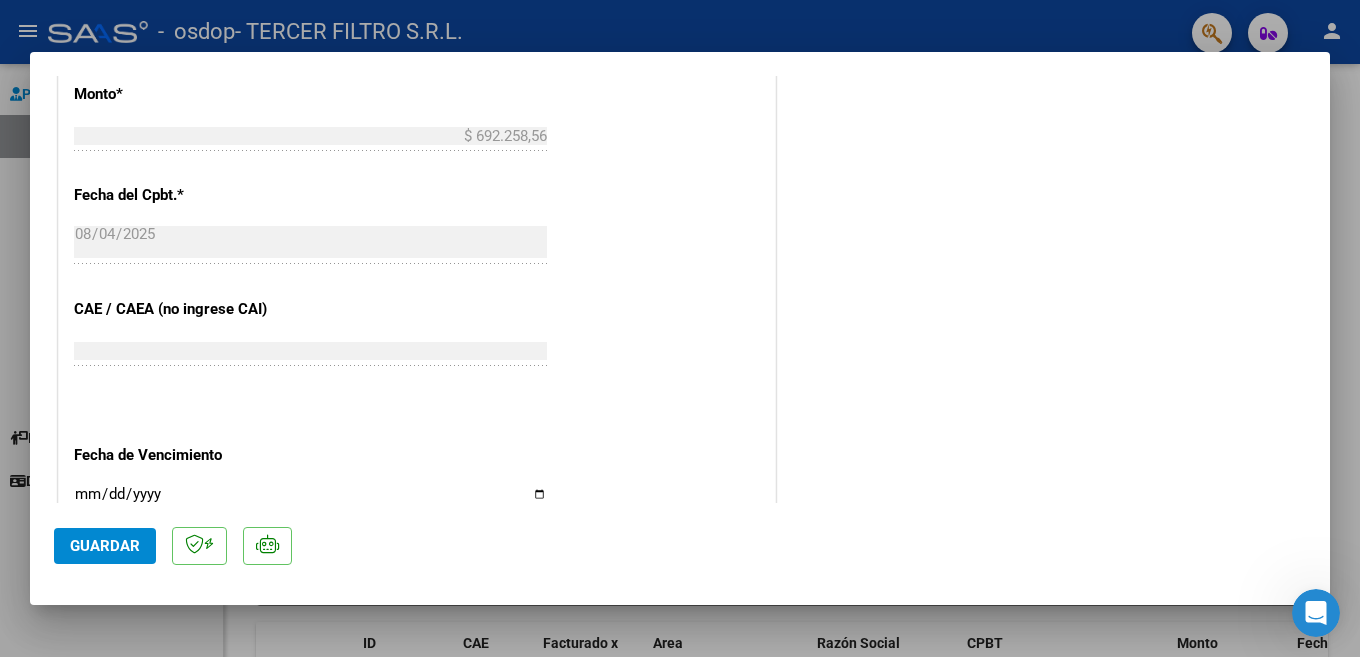 click on "Guardar" 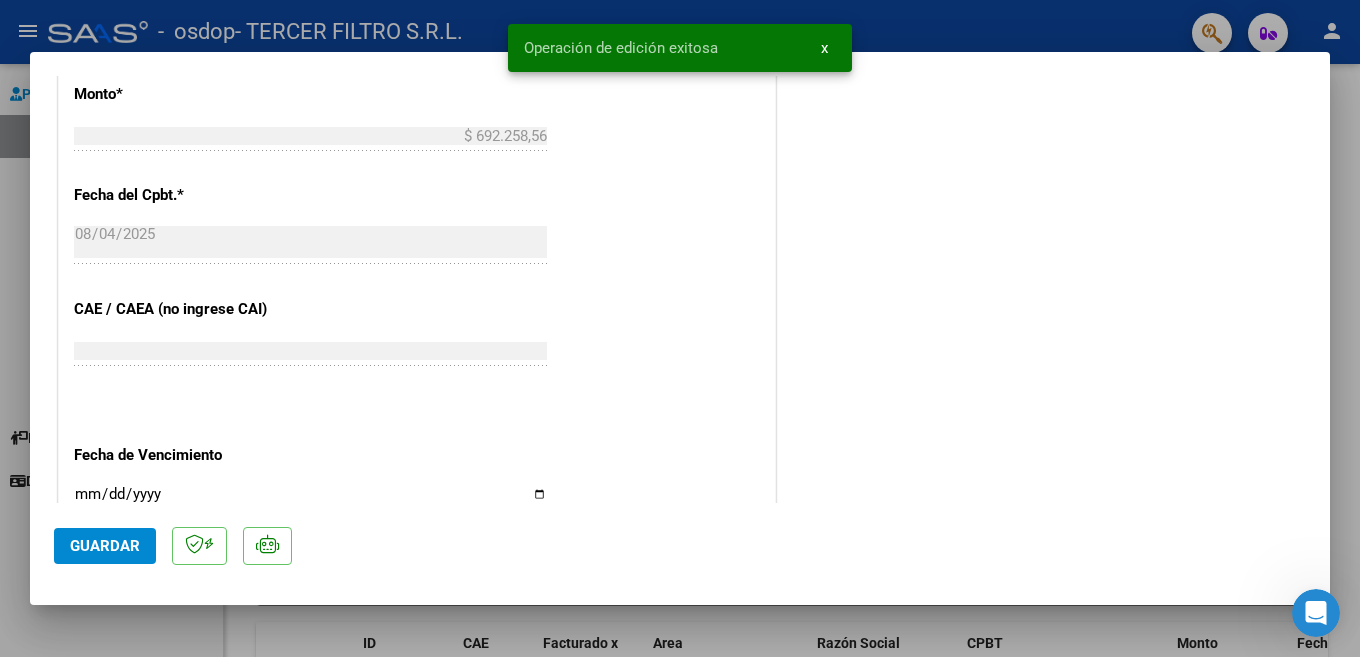 click at bounding box center [680, 328] 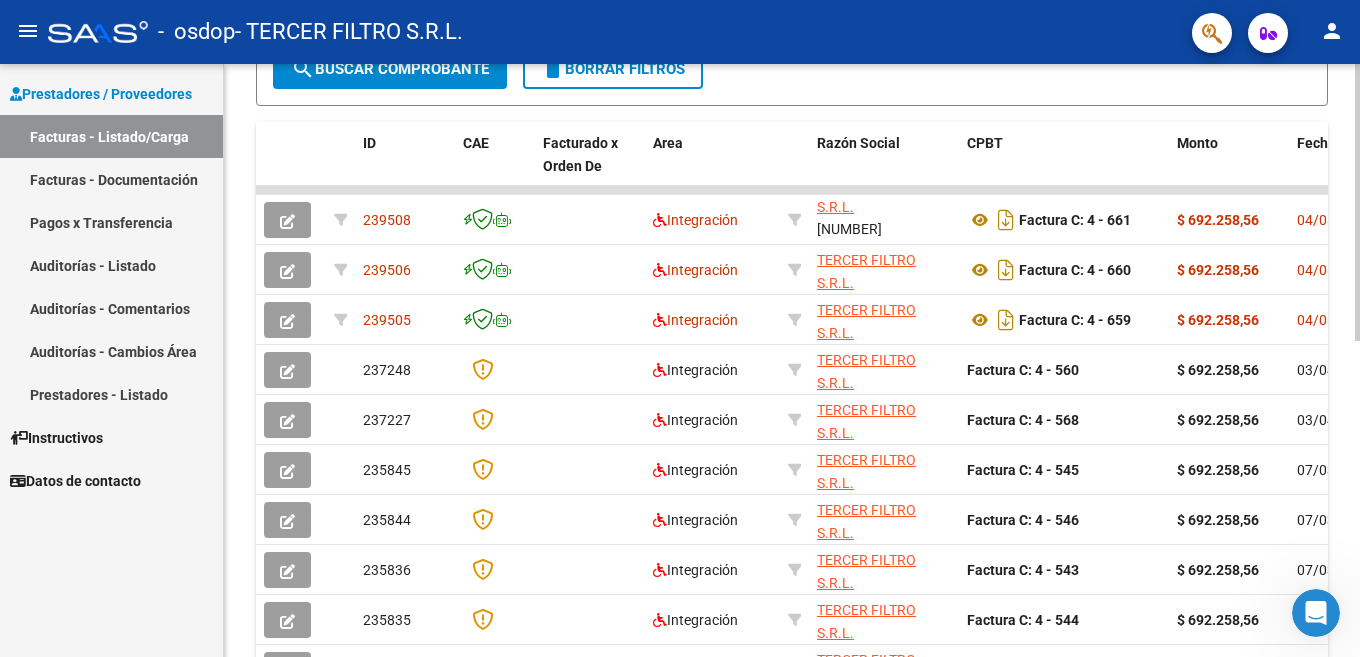 scroll, scrollTop: 300, scrollLeft: 0, axis: vertical 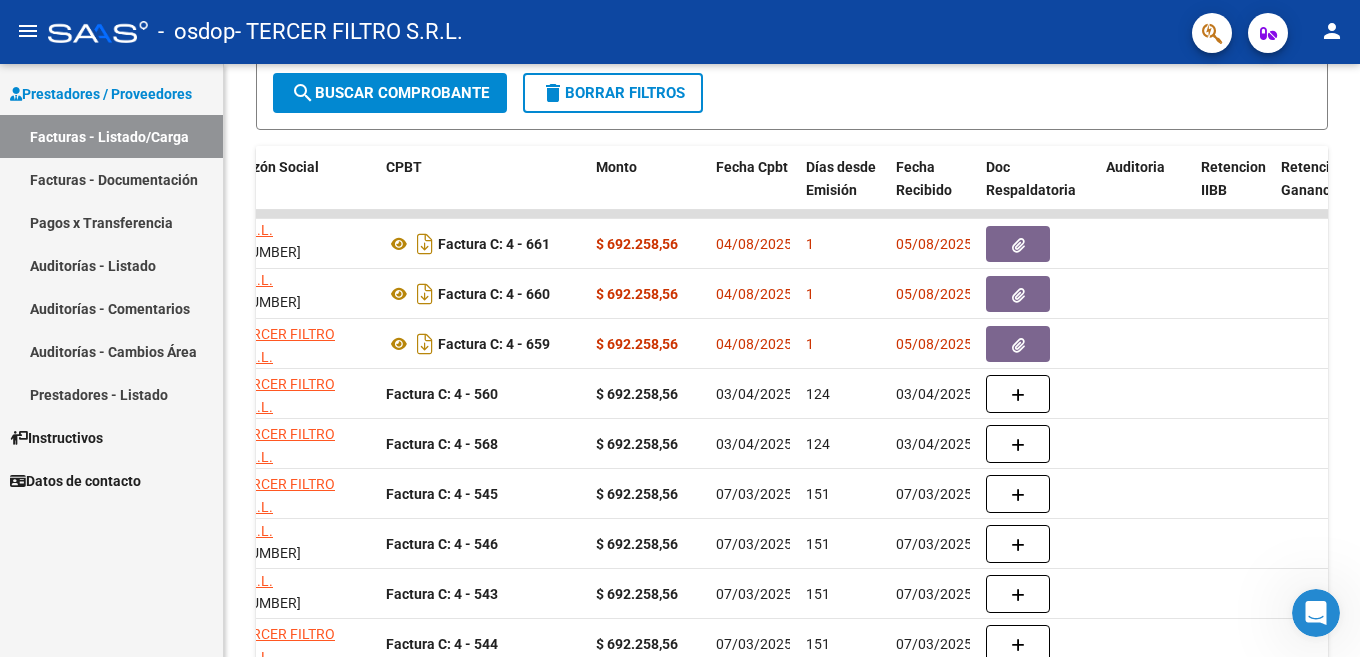 click on "person" 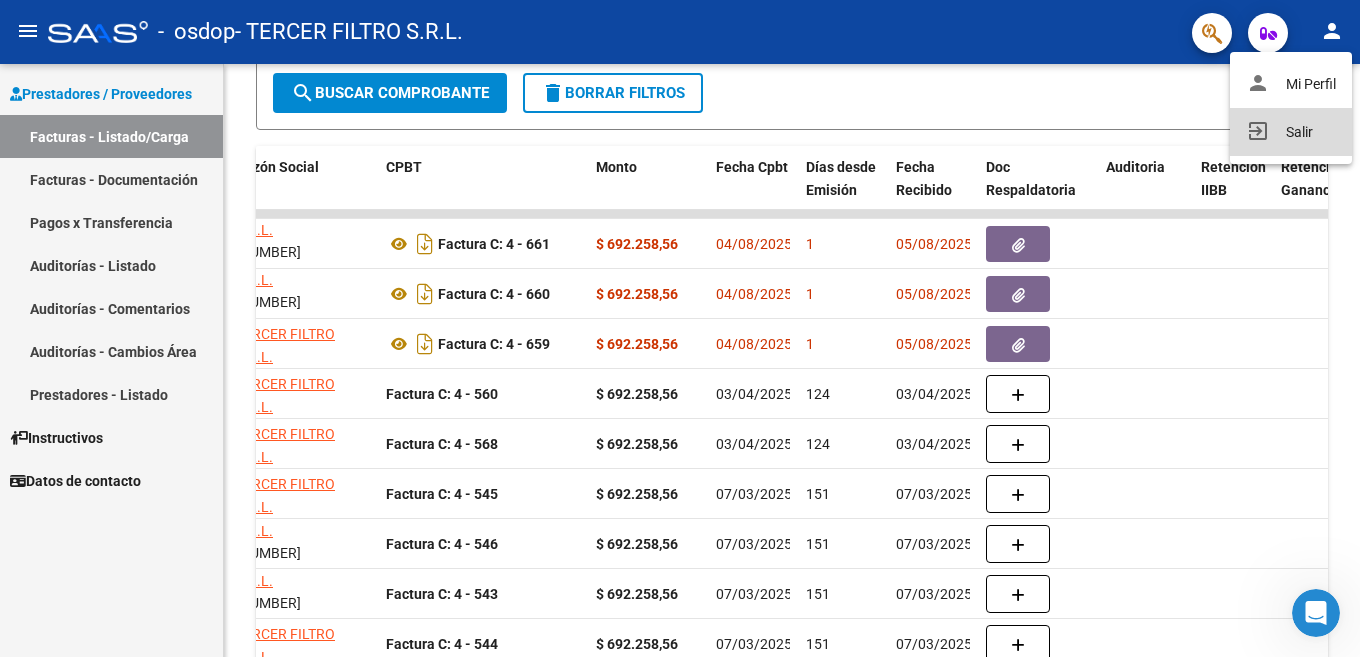 click on "exit_to_app  Salir" at bounding box center [1291, 132] 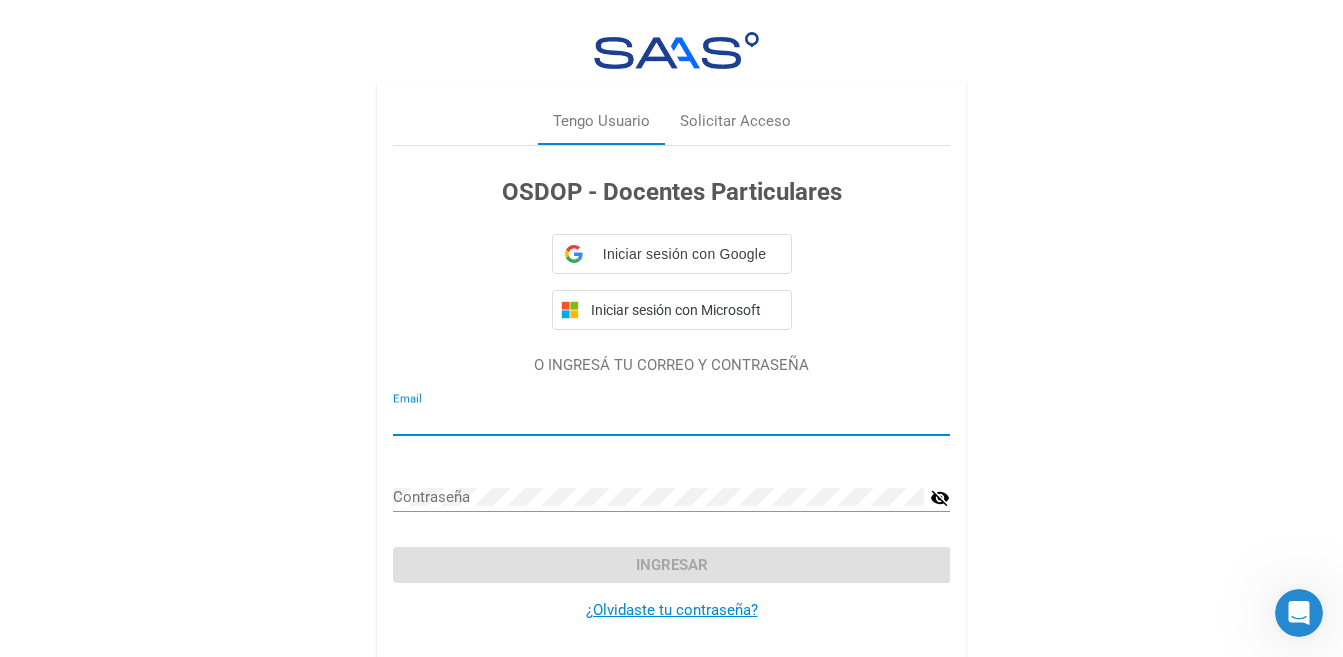 type on "[EMAIL]" 